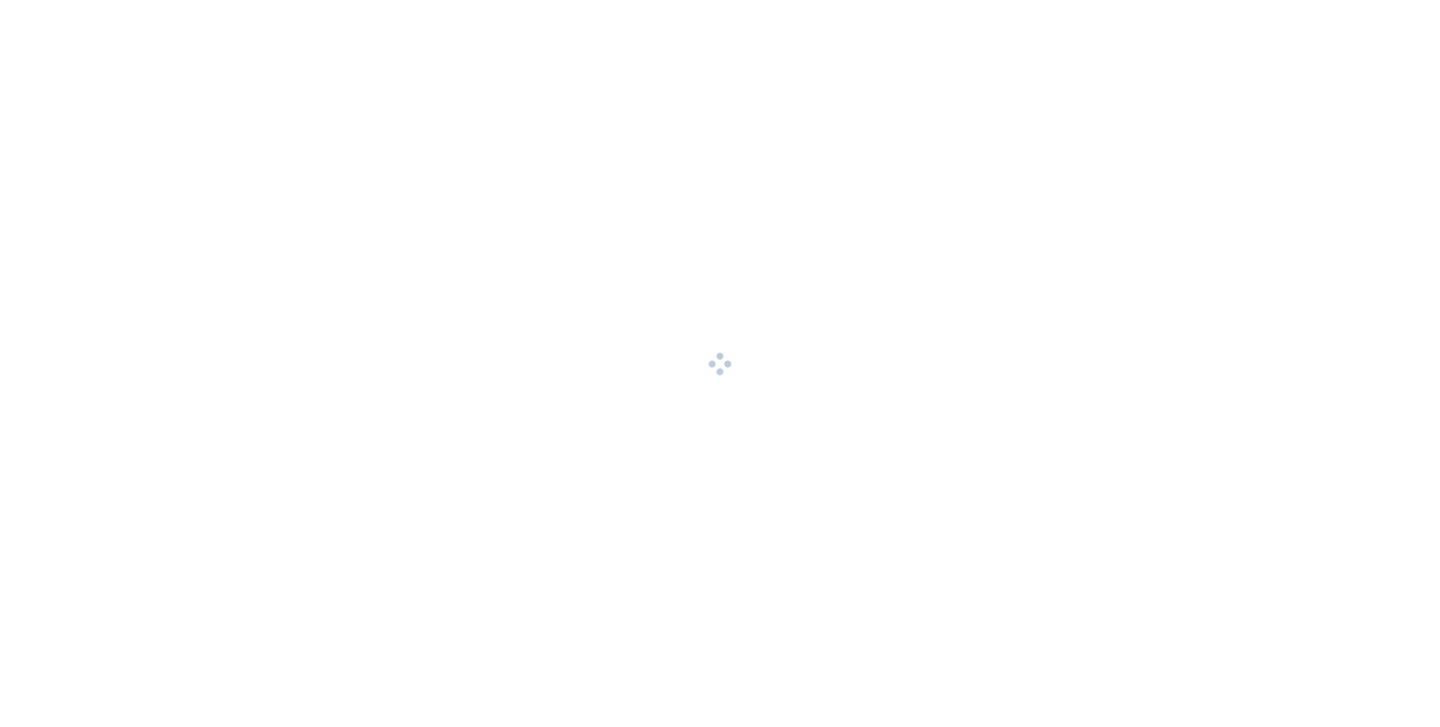 scroll, scrollTop: 0, scrollLeft: 0, axis: both 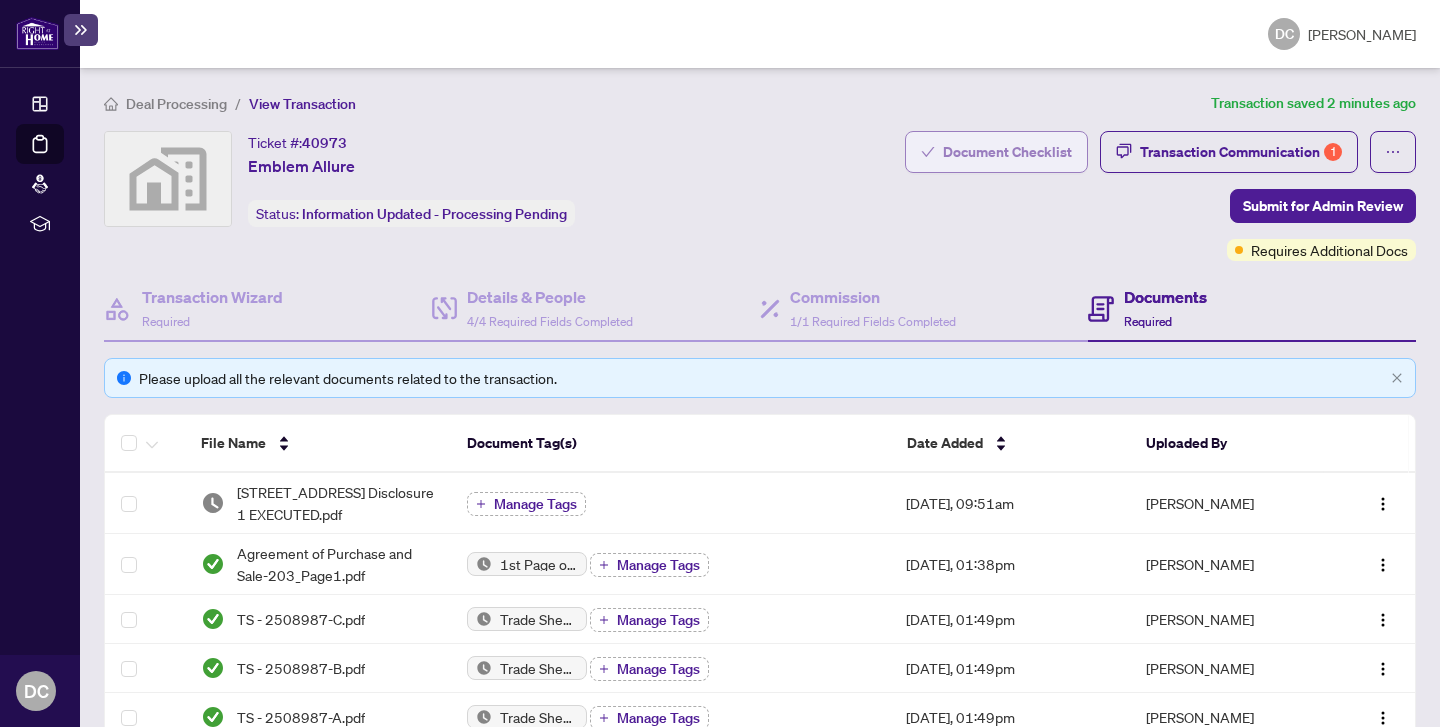 click on "Document Checklist" at bounding box center [1007, 152] 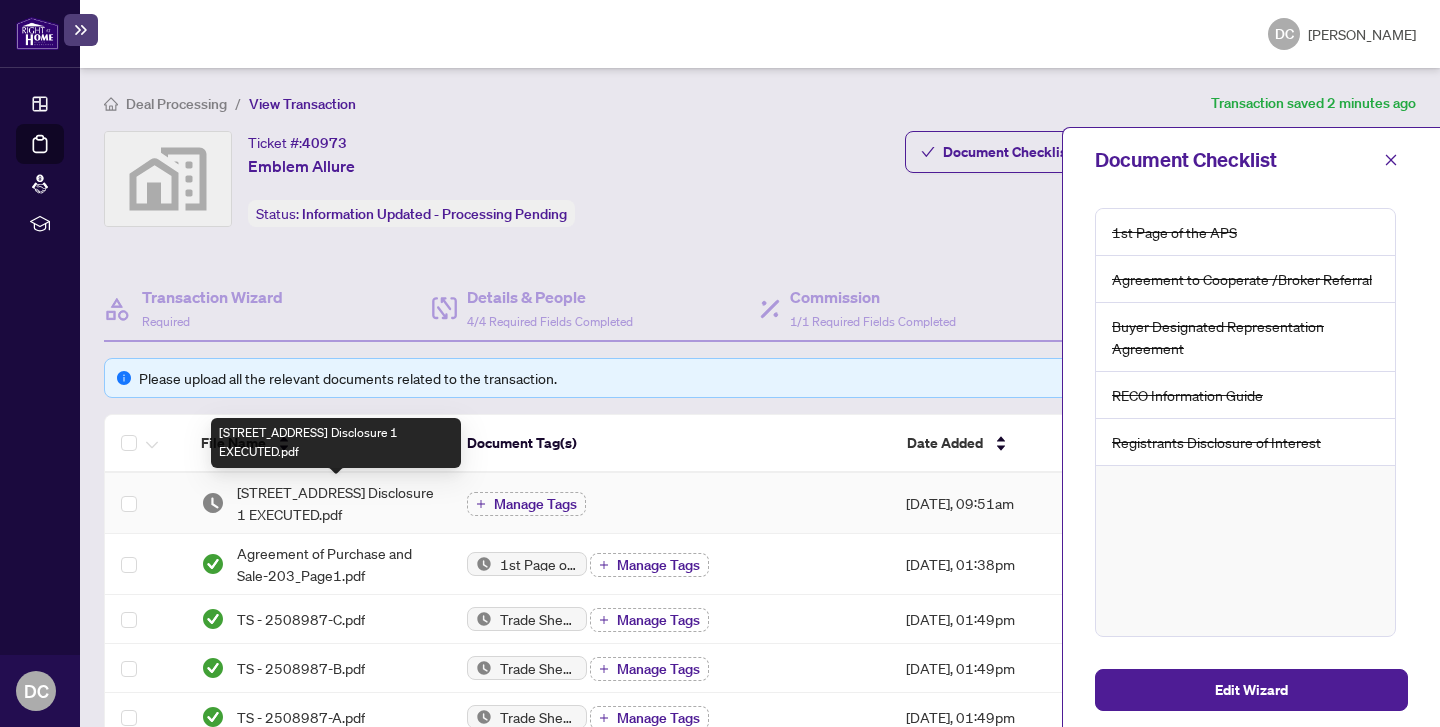 click on "[STREET_ADDRESS] Disclosure 1 EXECUTED.pdf" at bounding box center [336, 503] 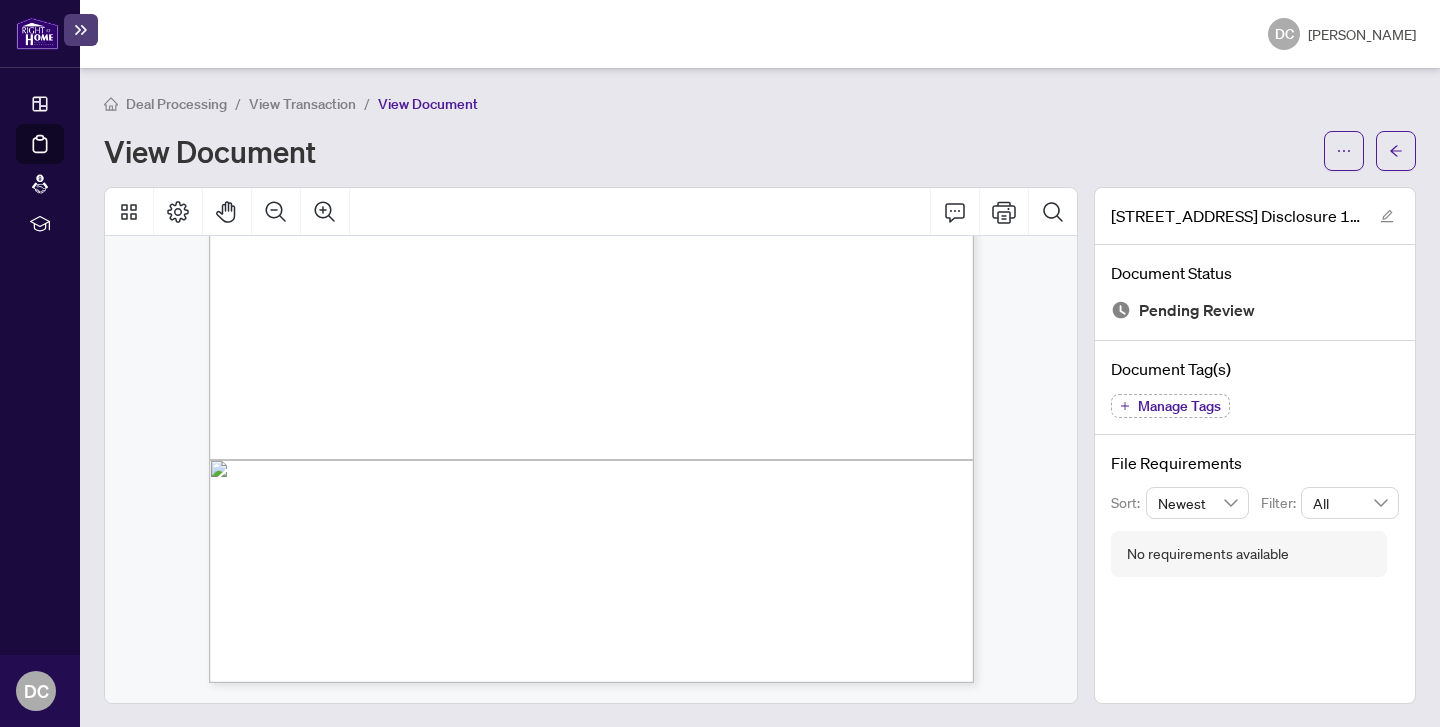 scroll, scrollTop: 564, scrollLeft: 0, axis: vertical 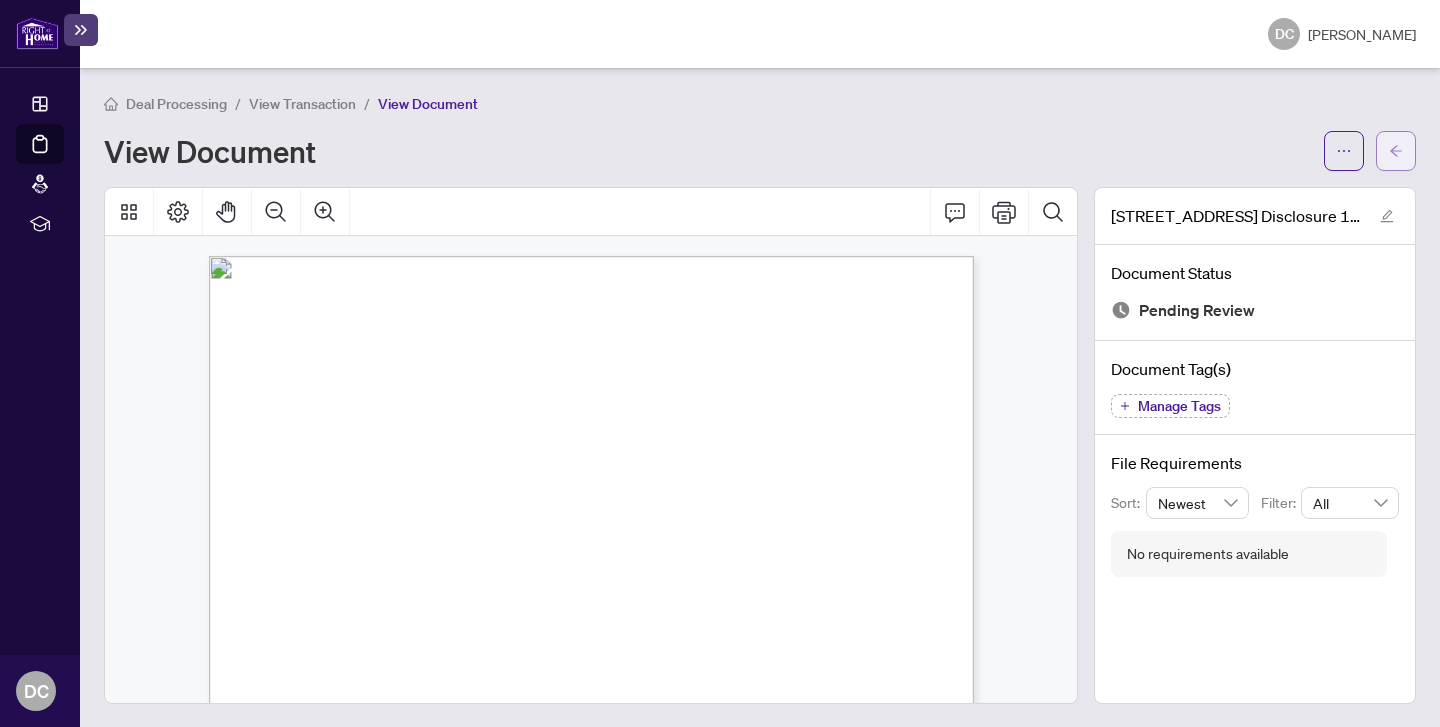 click 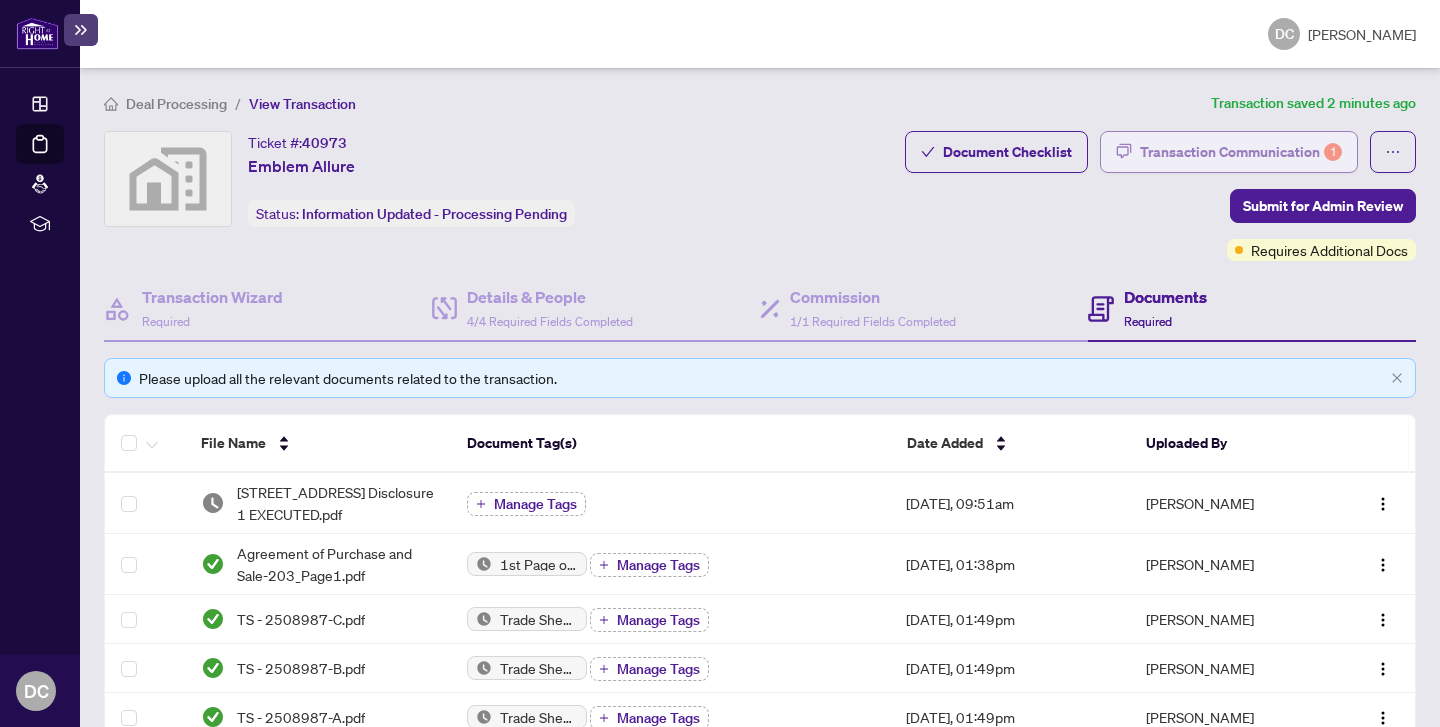 click on "Transaction Communication 1" at bounding box center [1241, 152] 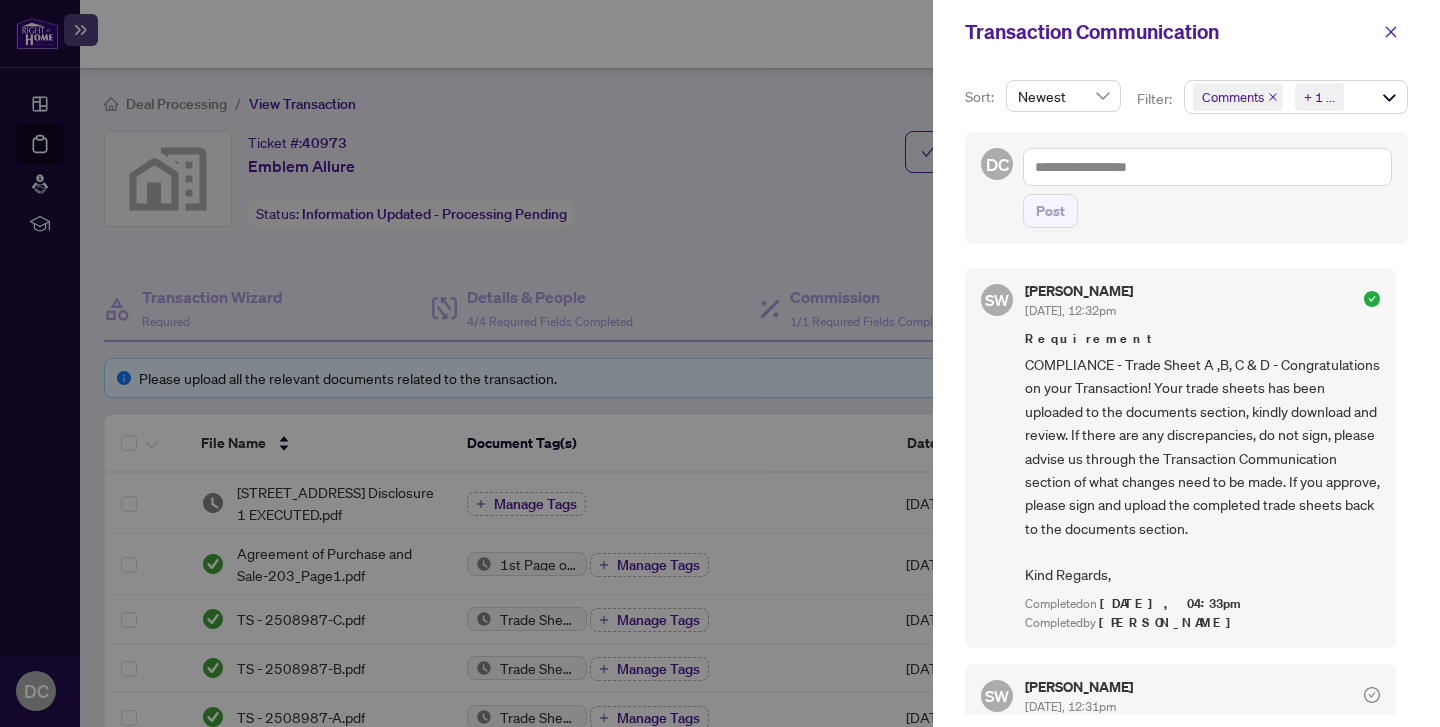 scroll, scrollTop: 0, scrollLeft: 0, axis: both 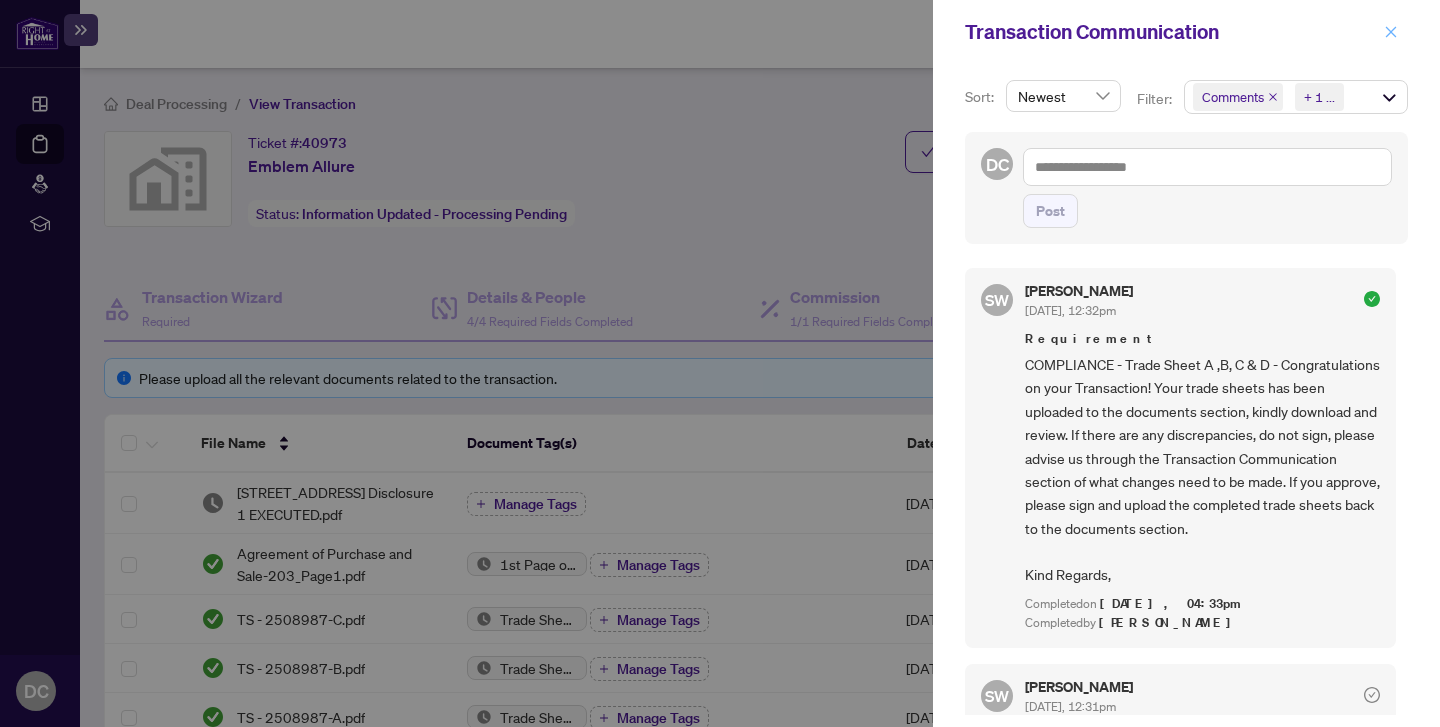 click at bounding box center [1391, 32] 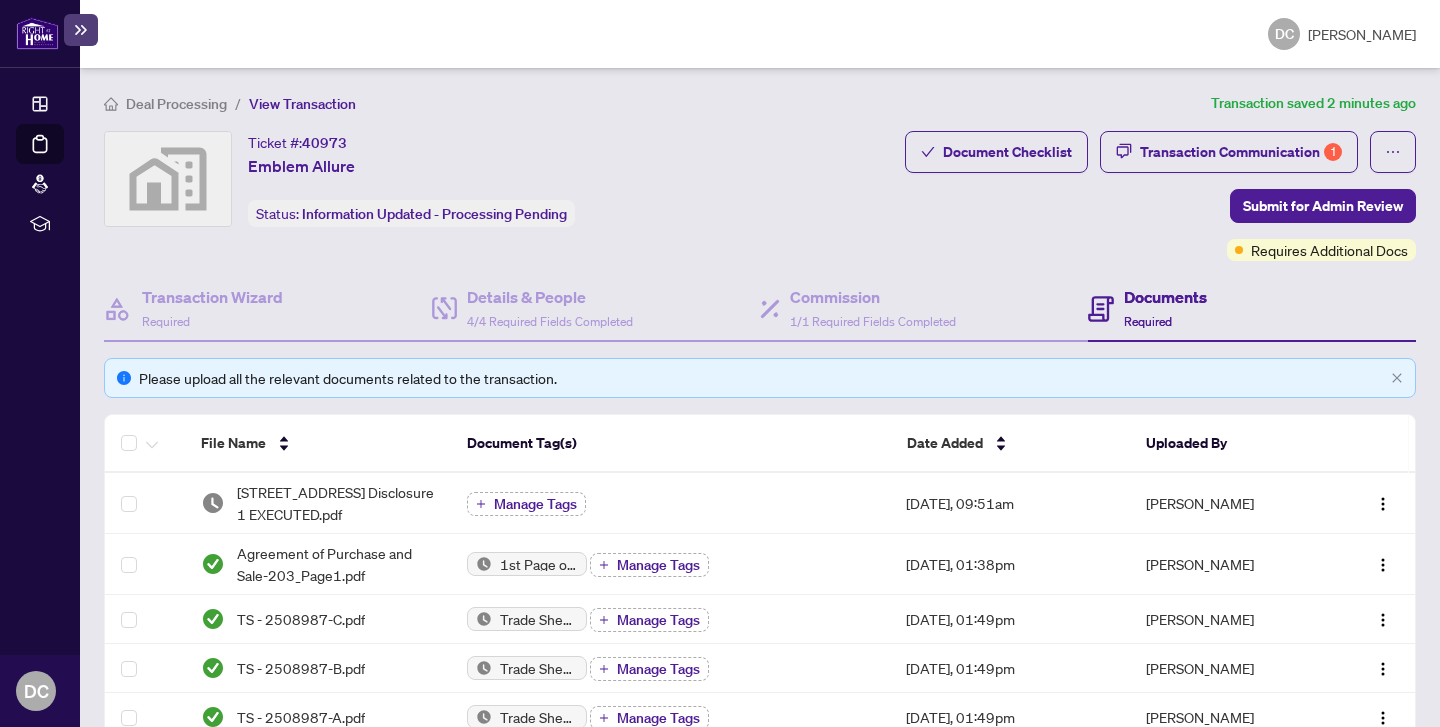 click on "Deal Processing" at bounding box center (176, 104) 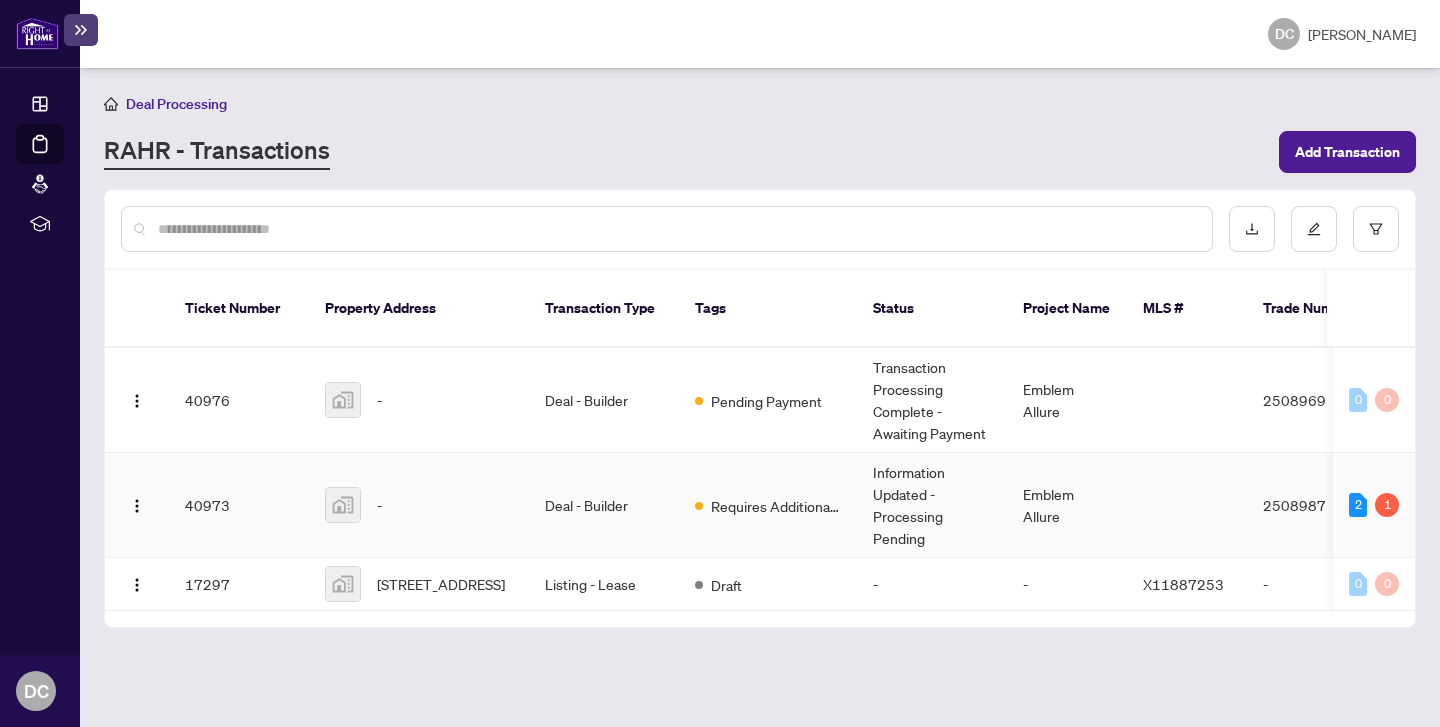 click on "40973" at bounding box center [239, 505] 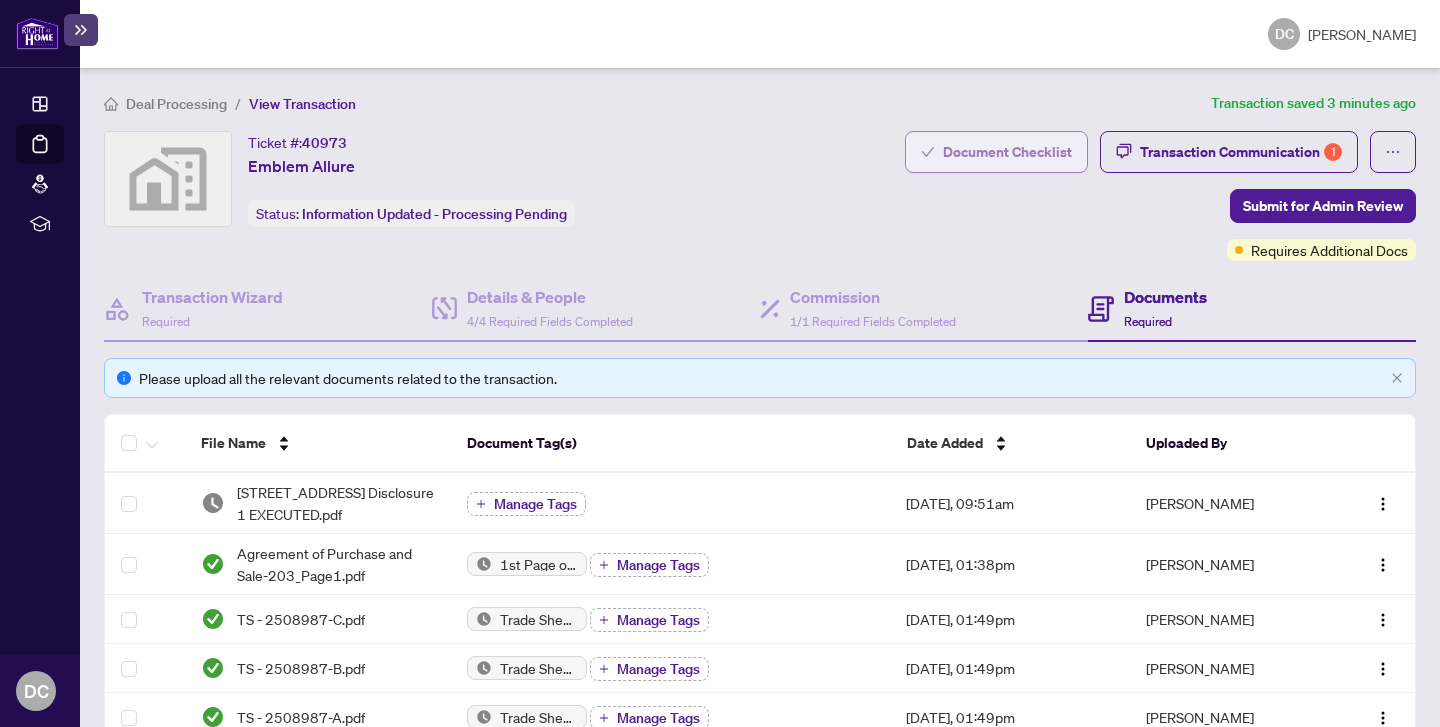 click on "Document Checklist" at bounding box center [996, 152] 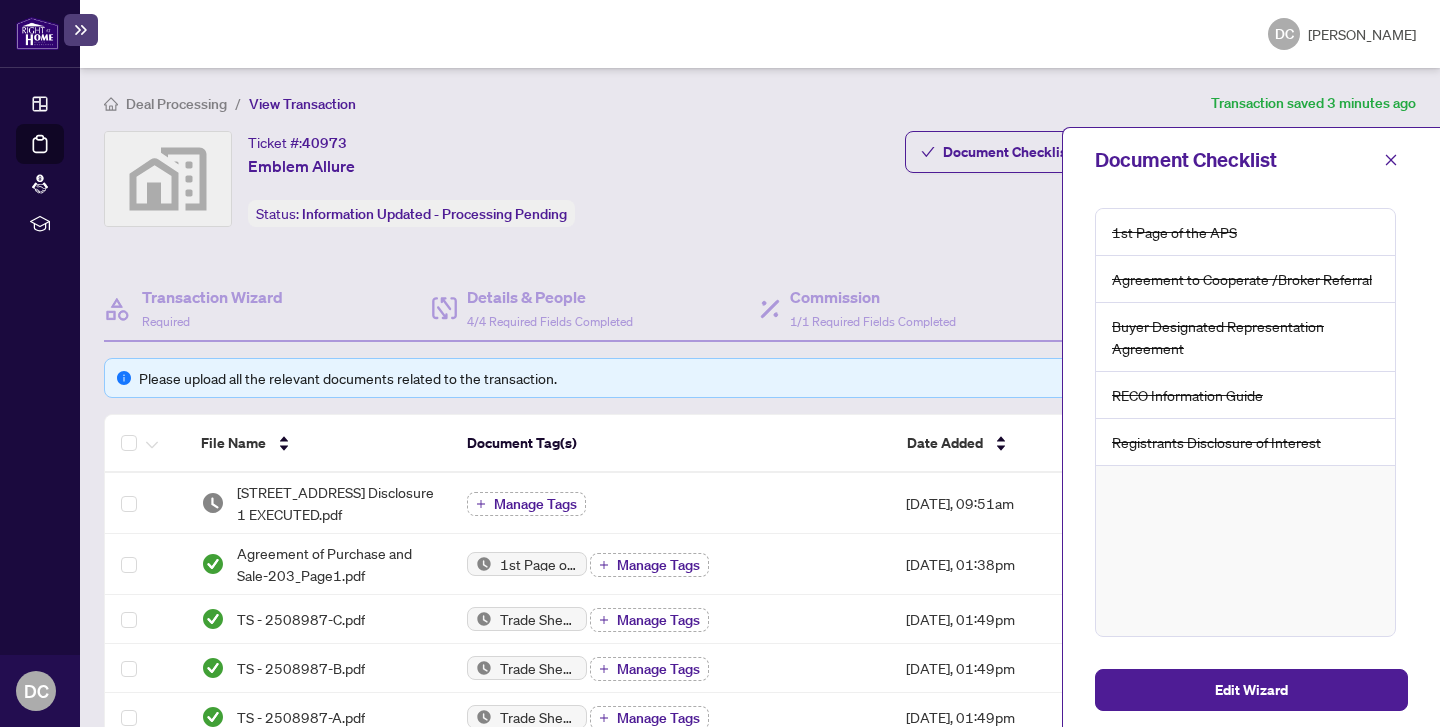 click on "Document Checklist Transaction Communication 1 Submit for Admin Review Requires Additional Docs" at bounding box center [1160, 196] 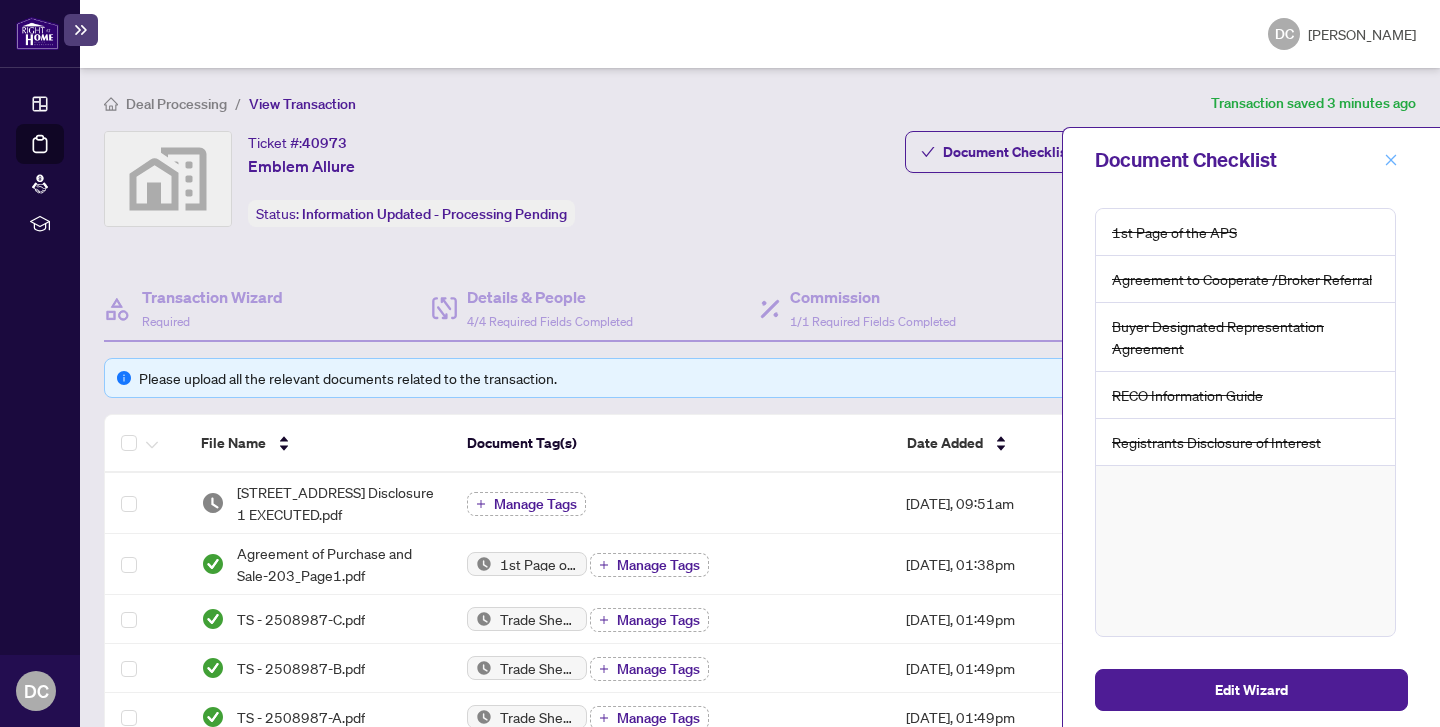 click 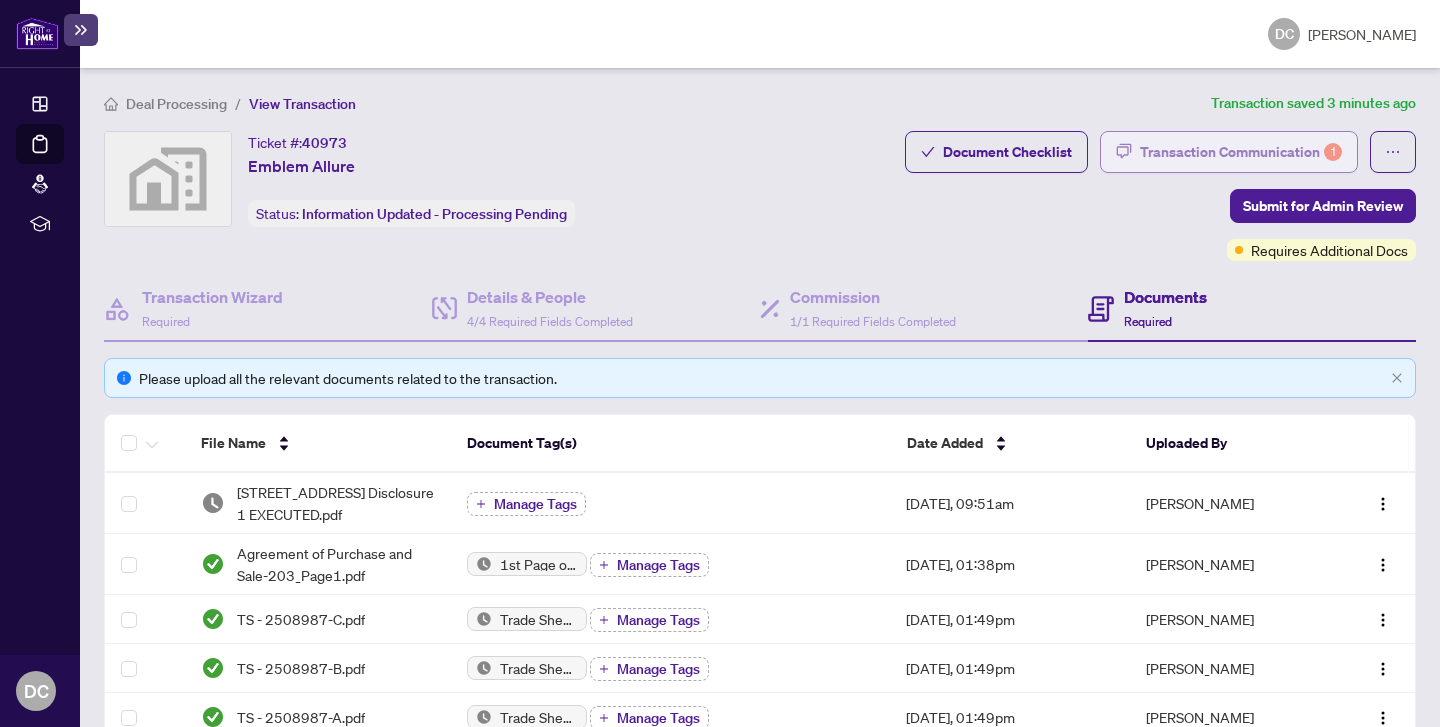 click on "Transaction Communication 1" at bounding box center (1241, 152) 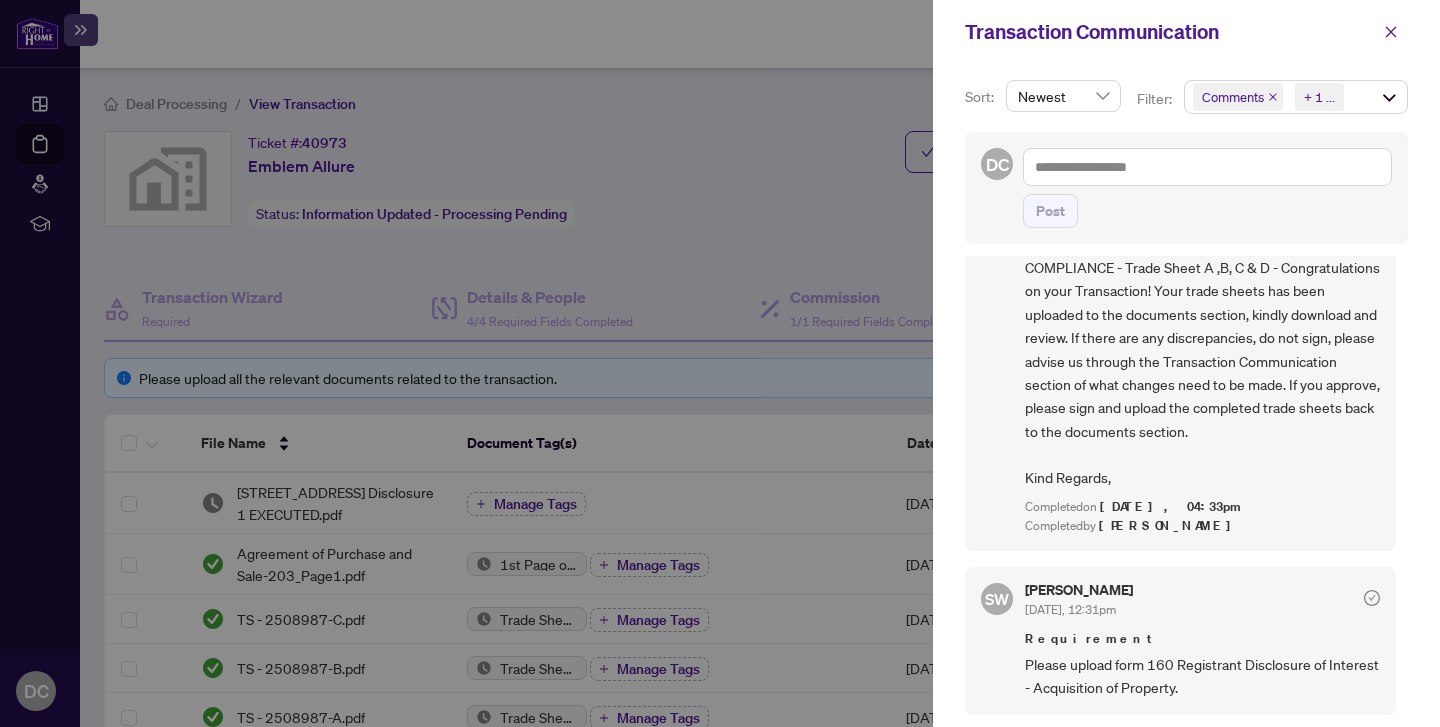 scroll, scrollTop: 114, scrollLeft: 0, axis: vertical 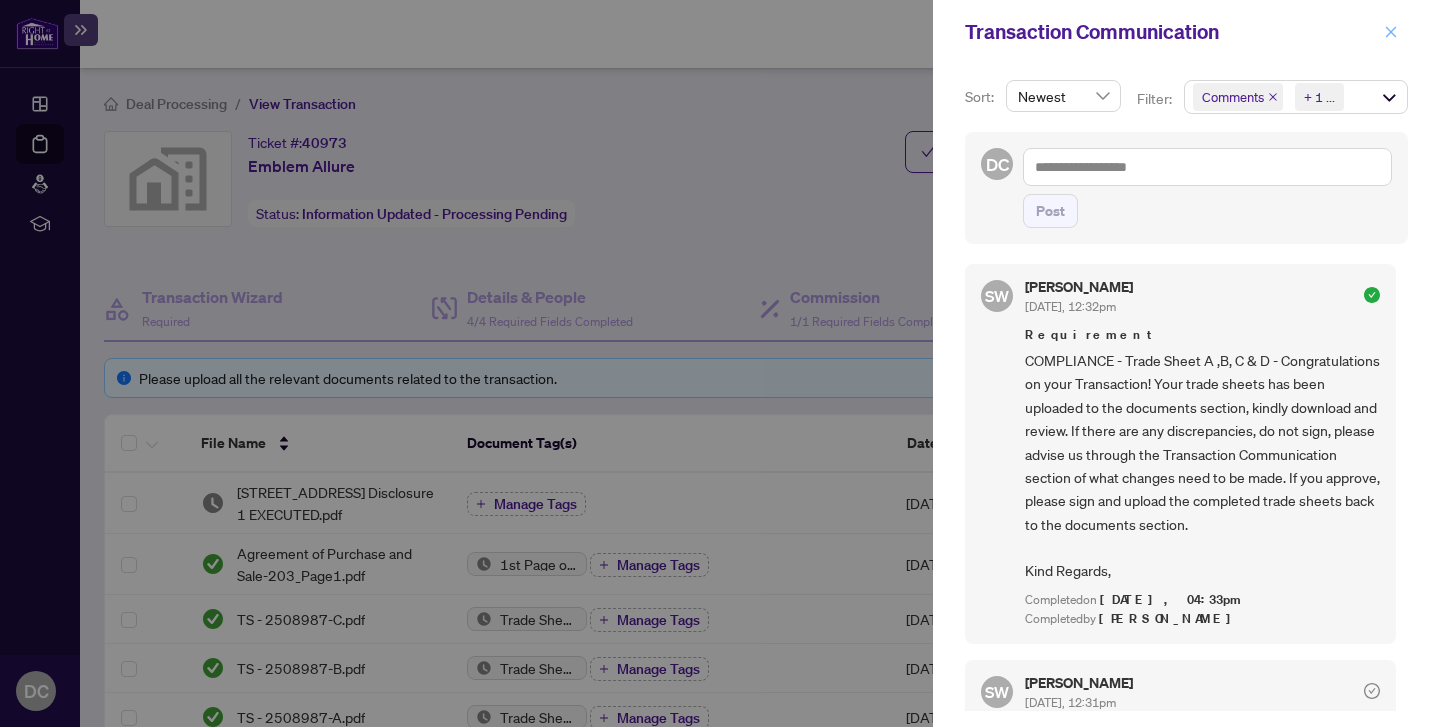 click 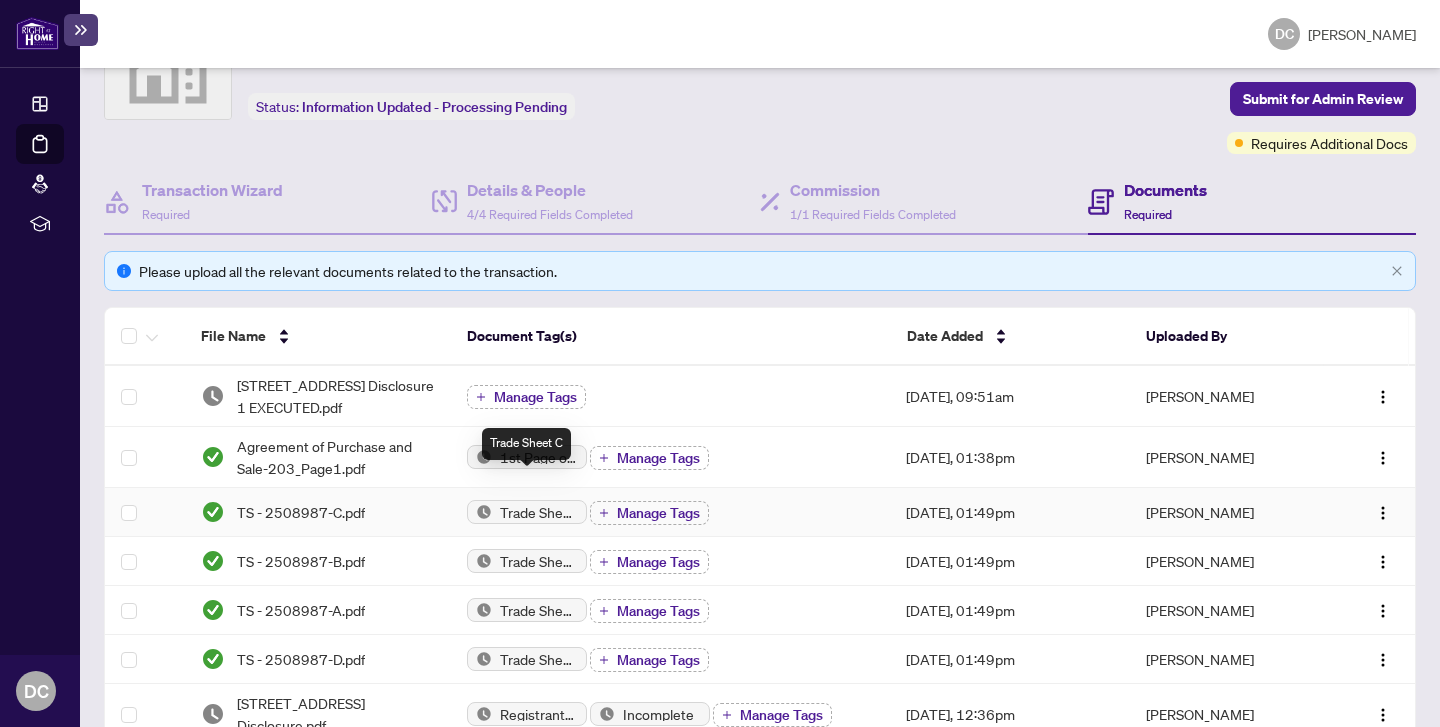 scroll, scrollTop: 157, scrollLeft: 0, axis: vertical 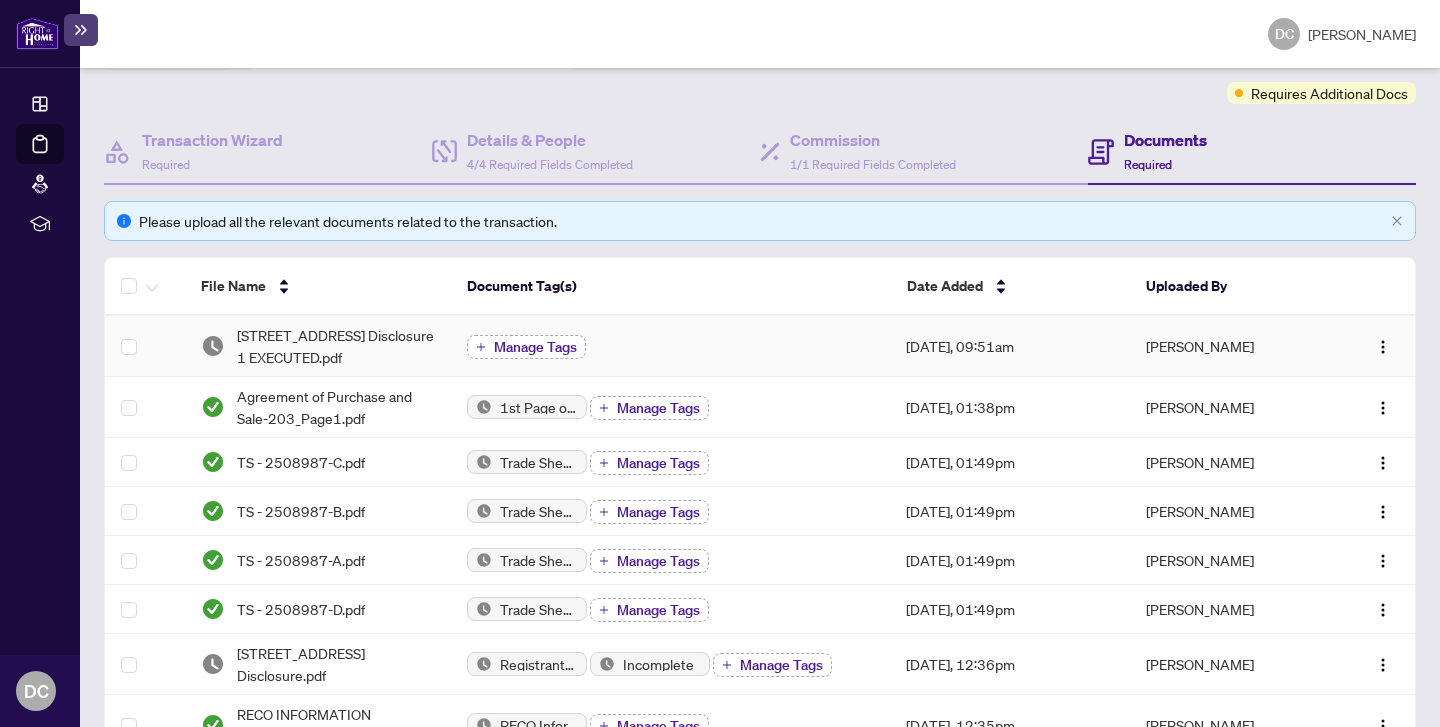 click on "Manage Tags" at bounding box center (526, 347) 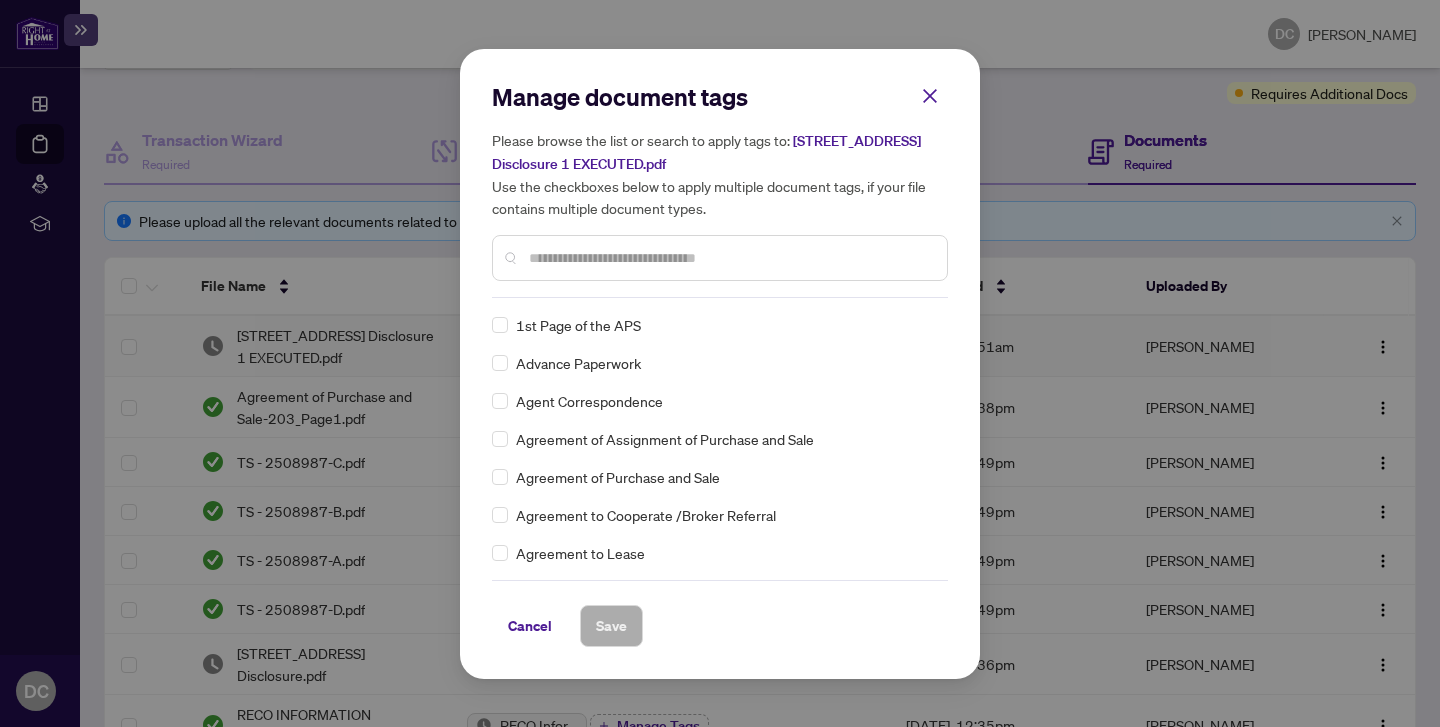 click on "Please browse the list or search to apply tags to:   [STREET_ADDRESS] Disclosure 1 EXECUTED.pdf   Use the checkboxes below to apply multiple document tags, if your file contains multiple document types." at bounding box center (720, 174) 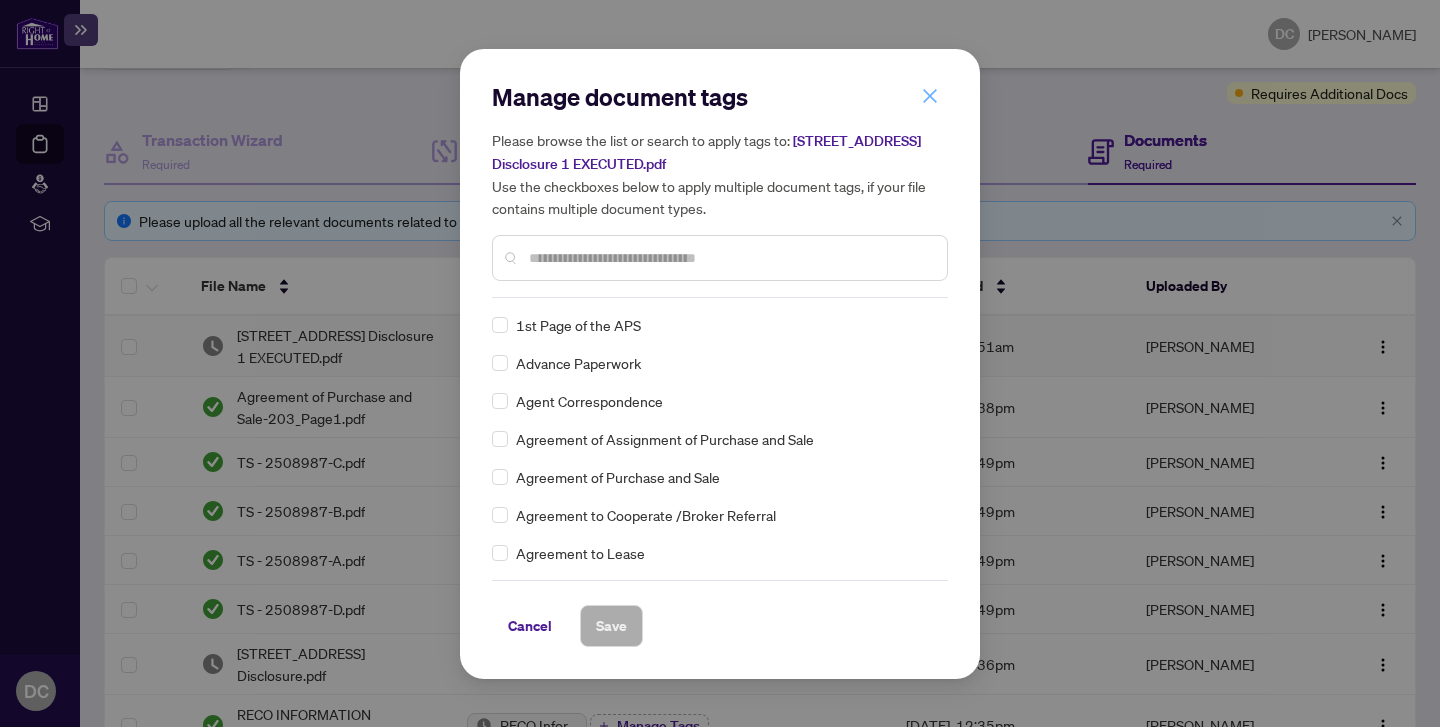 click at bounding box center [930, 96] 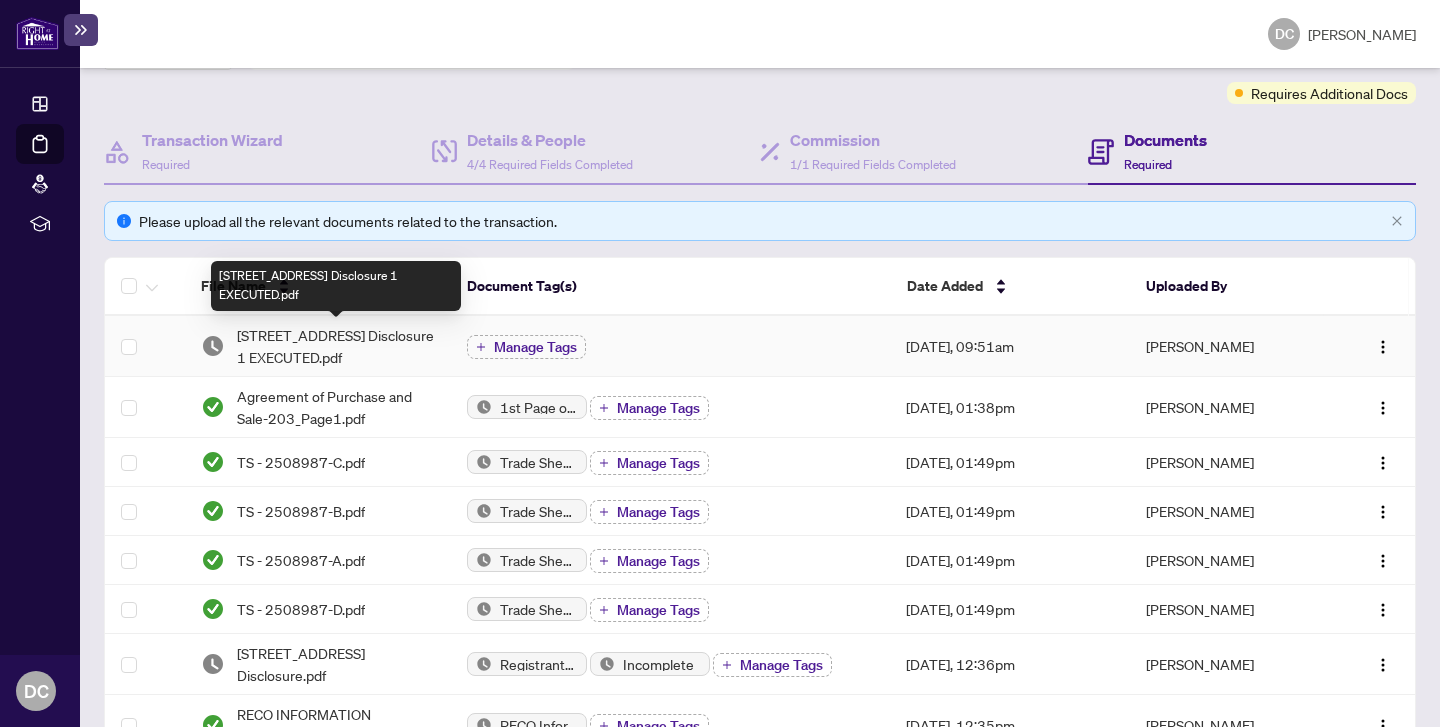 click on "[STREET_ADDRESS] Disclosure 1 EXECUTED.pdf" at bounding box center (336, 346) 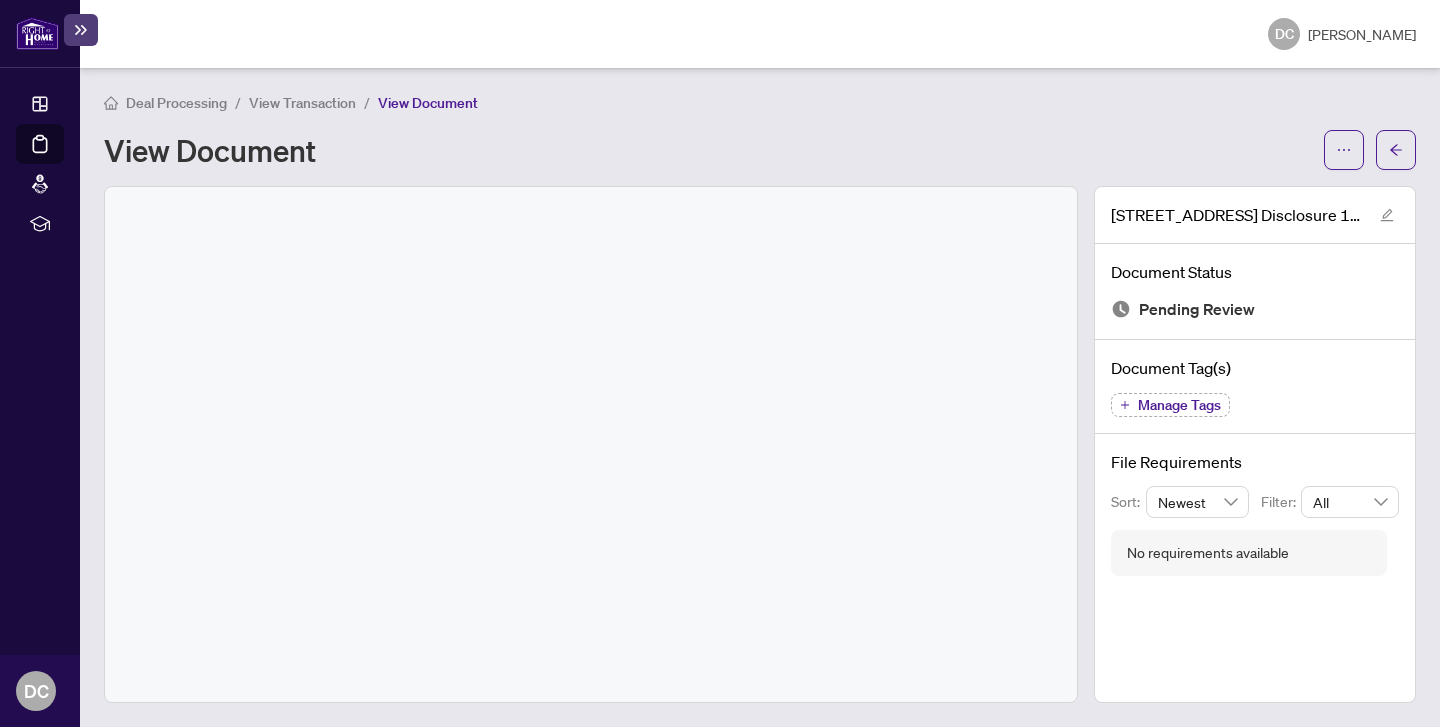 scroll, scrollTop: 0, scrollLeft: 0, axis: both 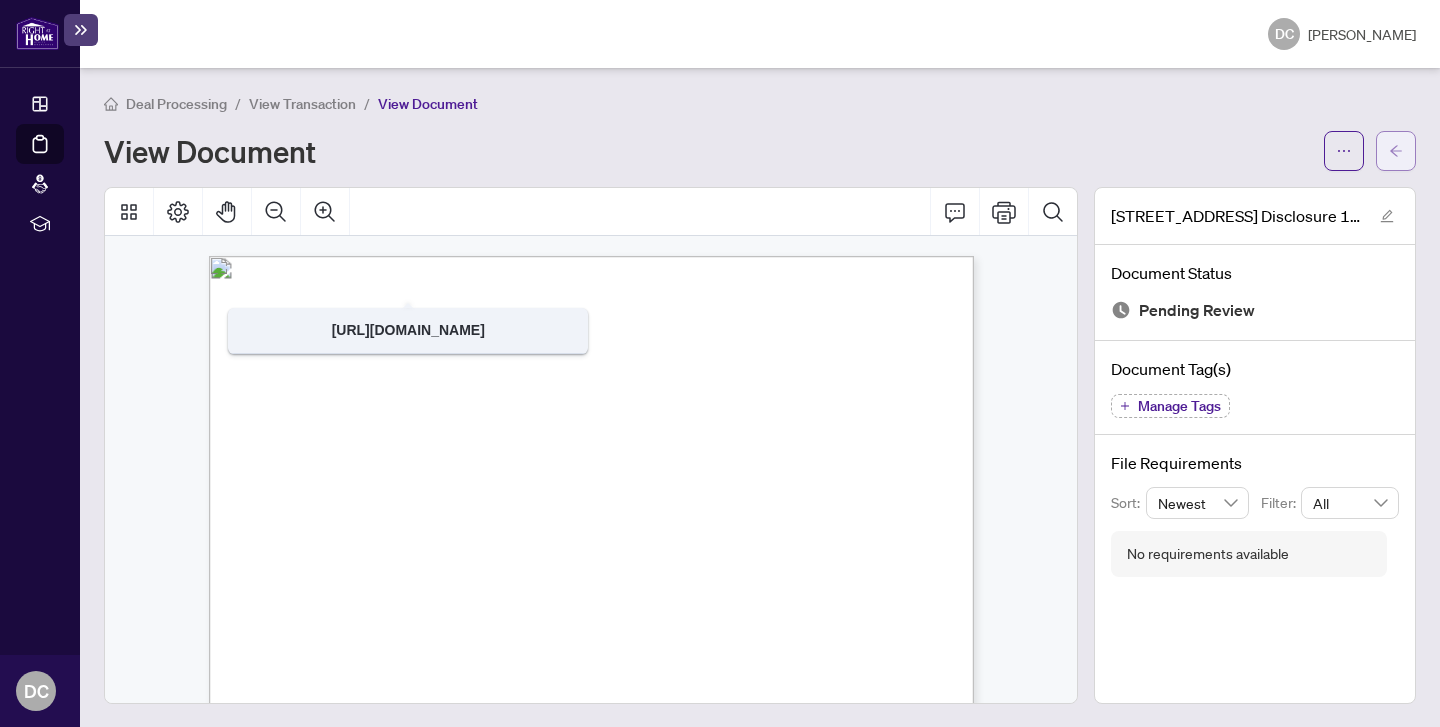 click at bounding box center [1396, 151] 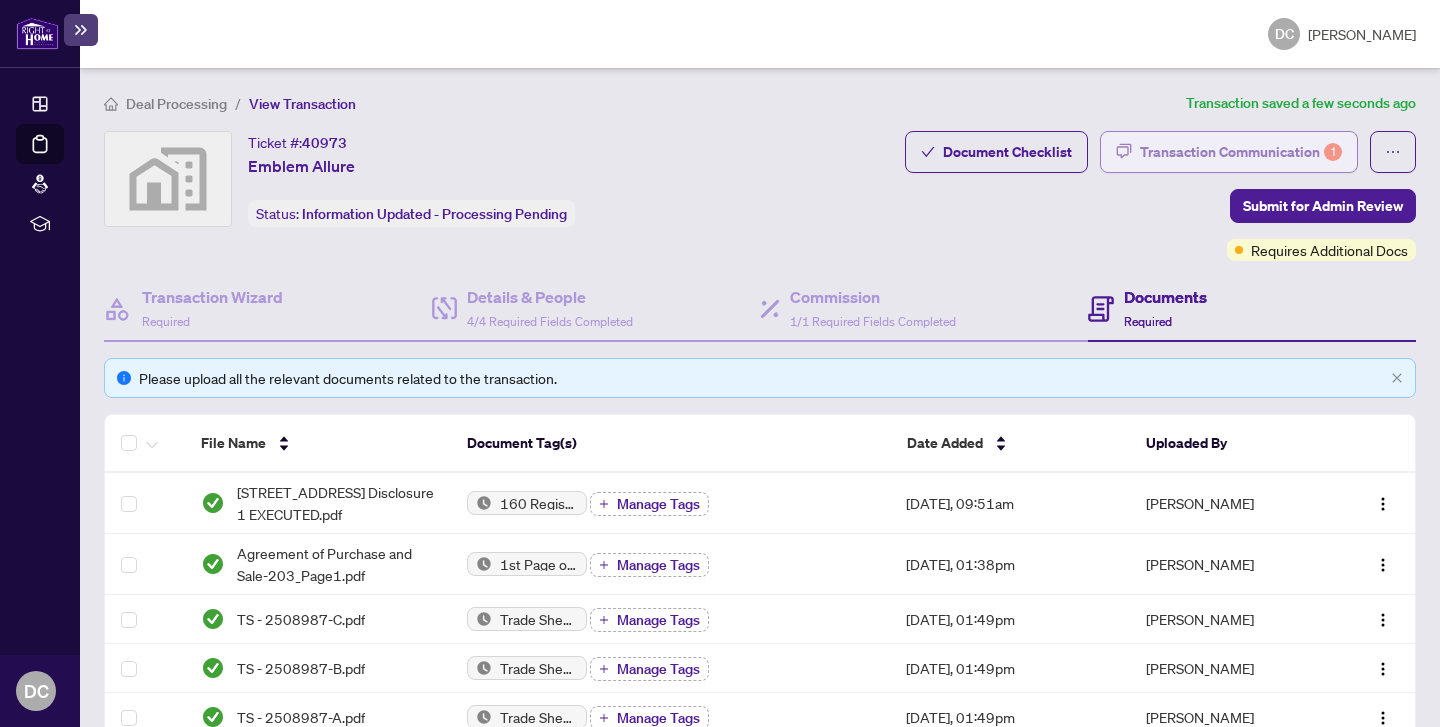 click on "Transaction Communication 1" at bounding box center [1241, 152] 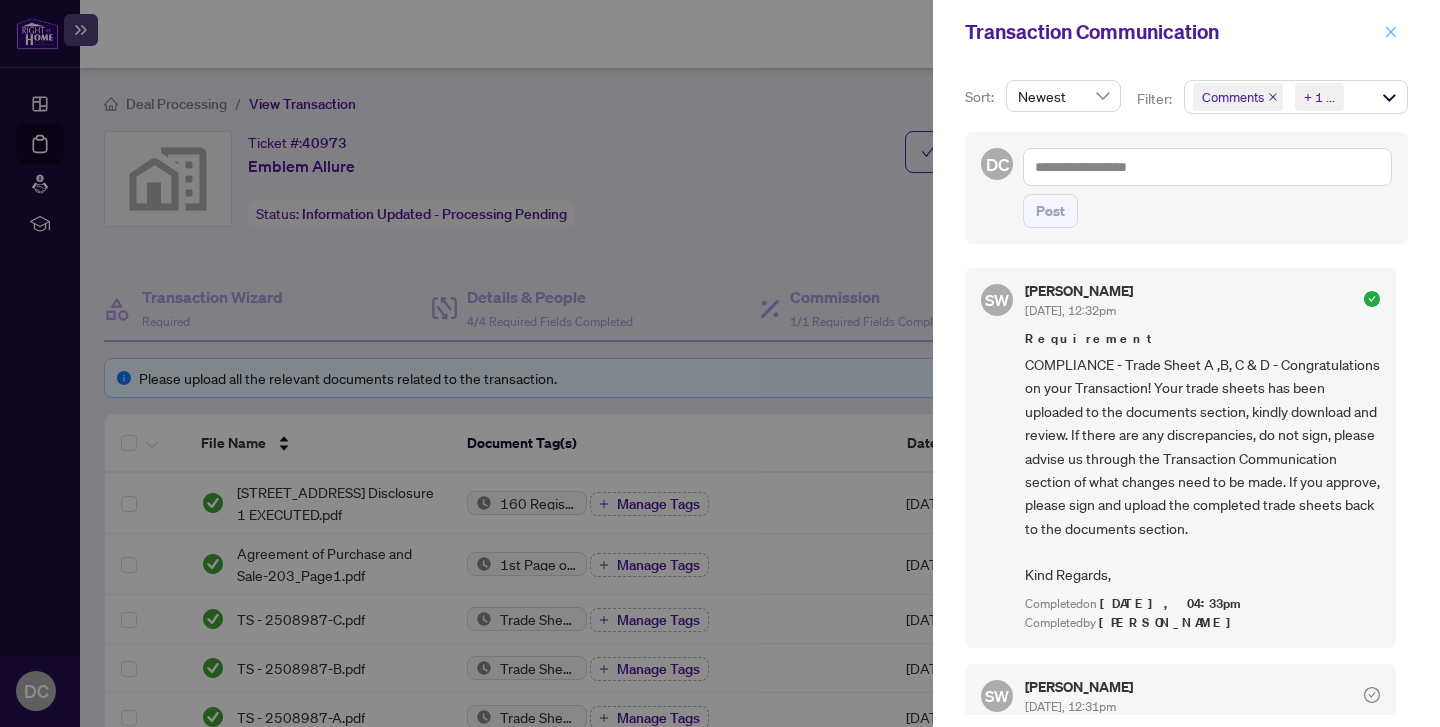 click at bounding box center [1391, 32] 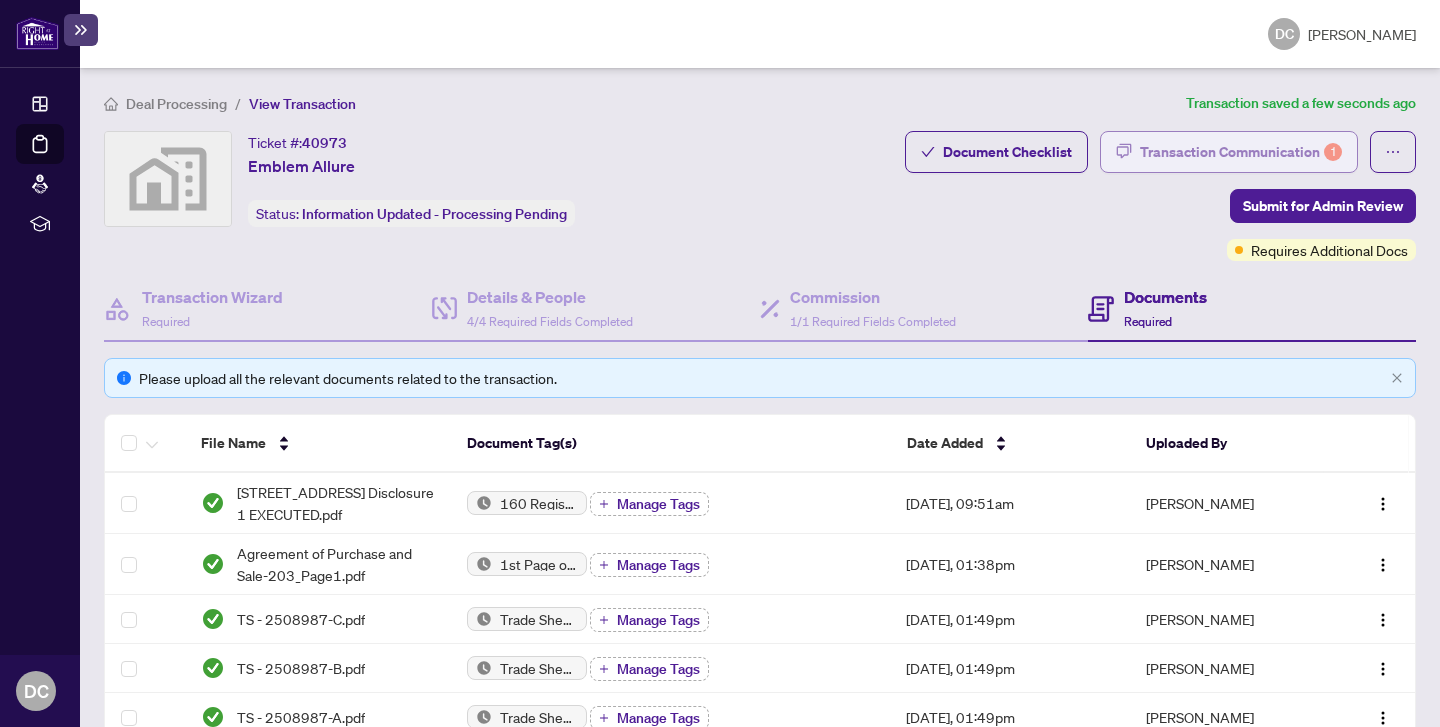 click on "Transaction Communication 1" at bounding box center [1241, 152] 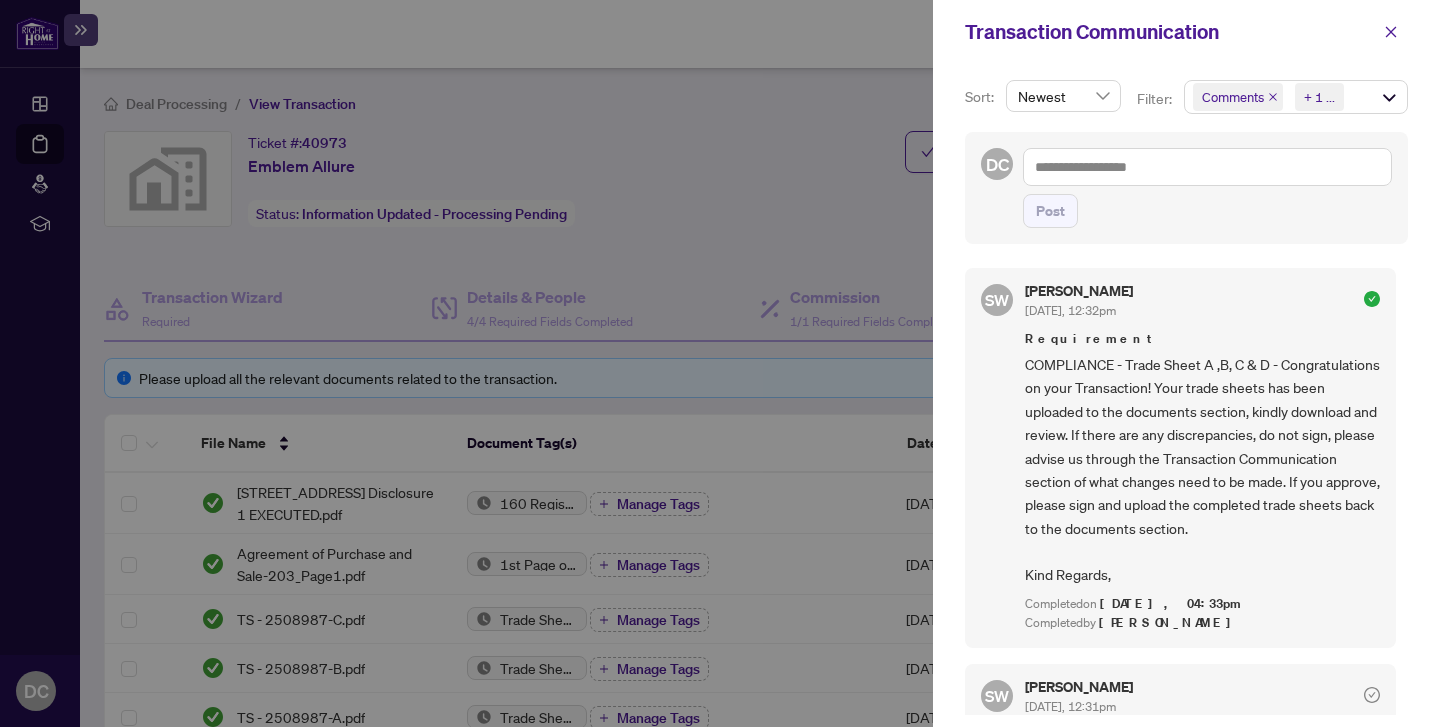 click on "COMPLIANCE - Trade Sheet A ,B, C & D - Congratulations on your Transaction! Your trade sheets has been uploaded to the documents section, kindly download and review. If there are any discrepancies, do not sign, please advise us through the Transaction Communication section of what changes need to be made. If you approve, please sign and upload the completed trade sheets back to the documents section.
Kind Regards," at bounding box center [1202, 470] 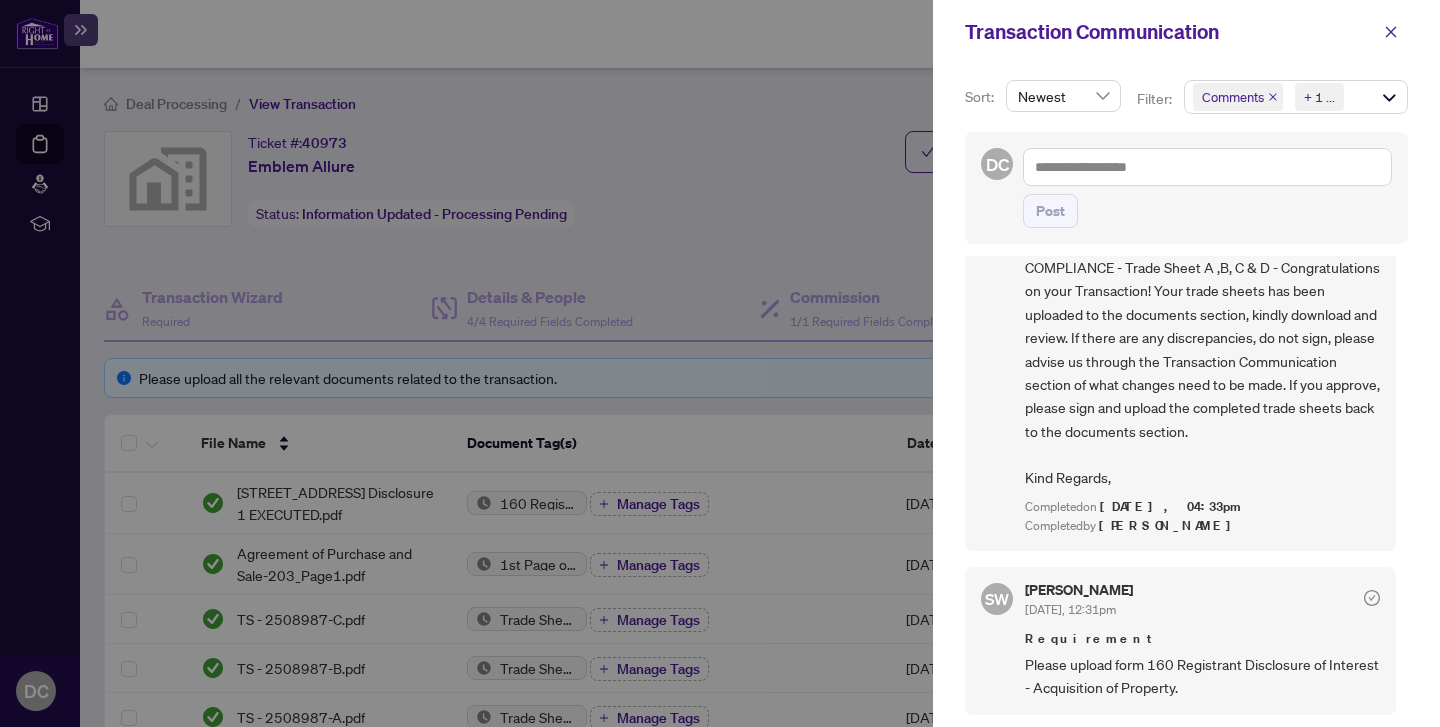 scroll, scrollTop: 114, scrollLeft: 0, axis: vertical 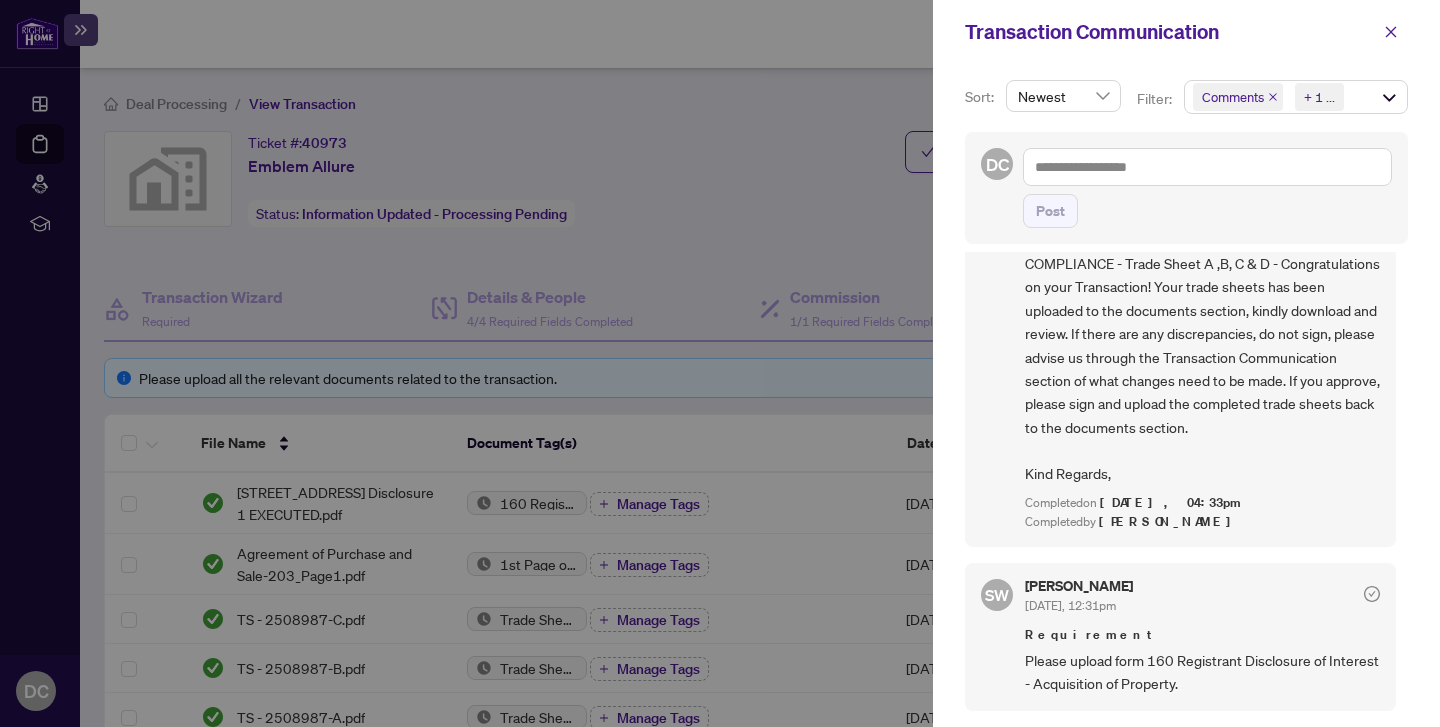 click on "Requirement" at bounding box center (1202, 635) 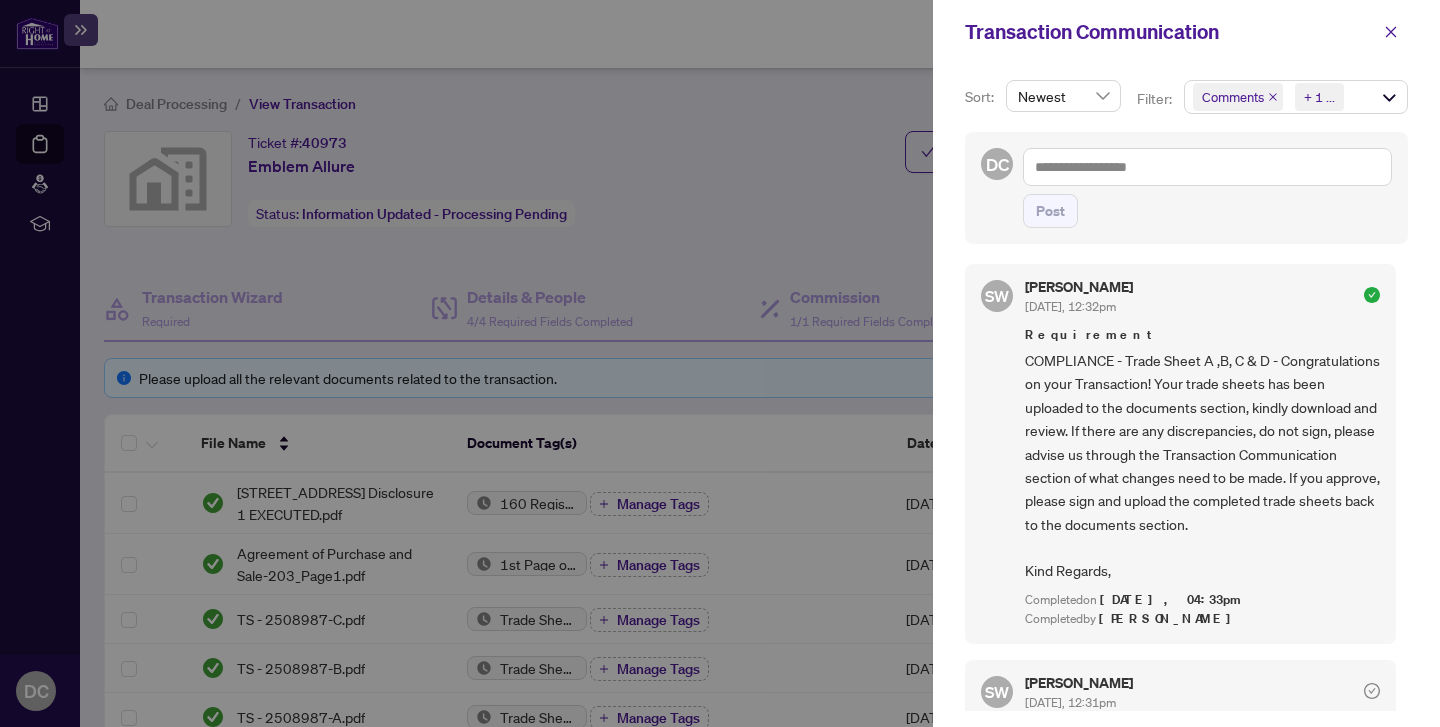 scroll, scrollTop: 0, scrollLeft: 0, axis: both 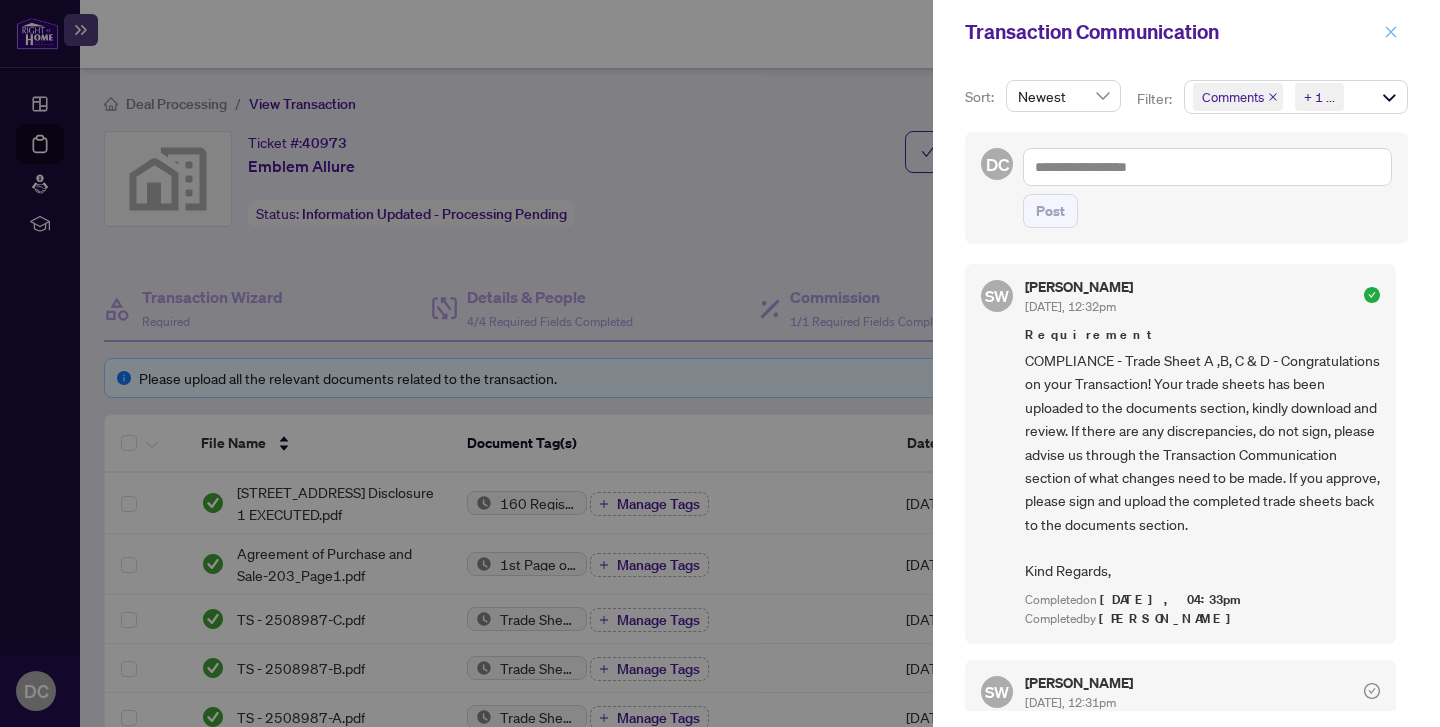 click 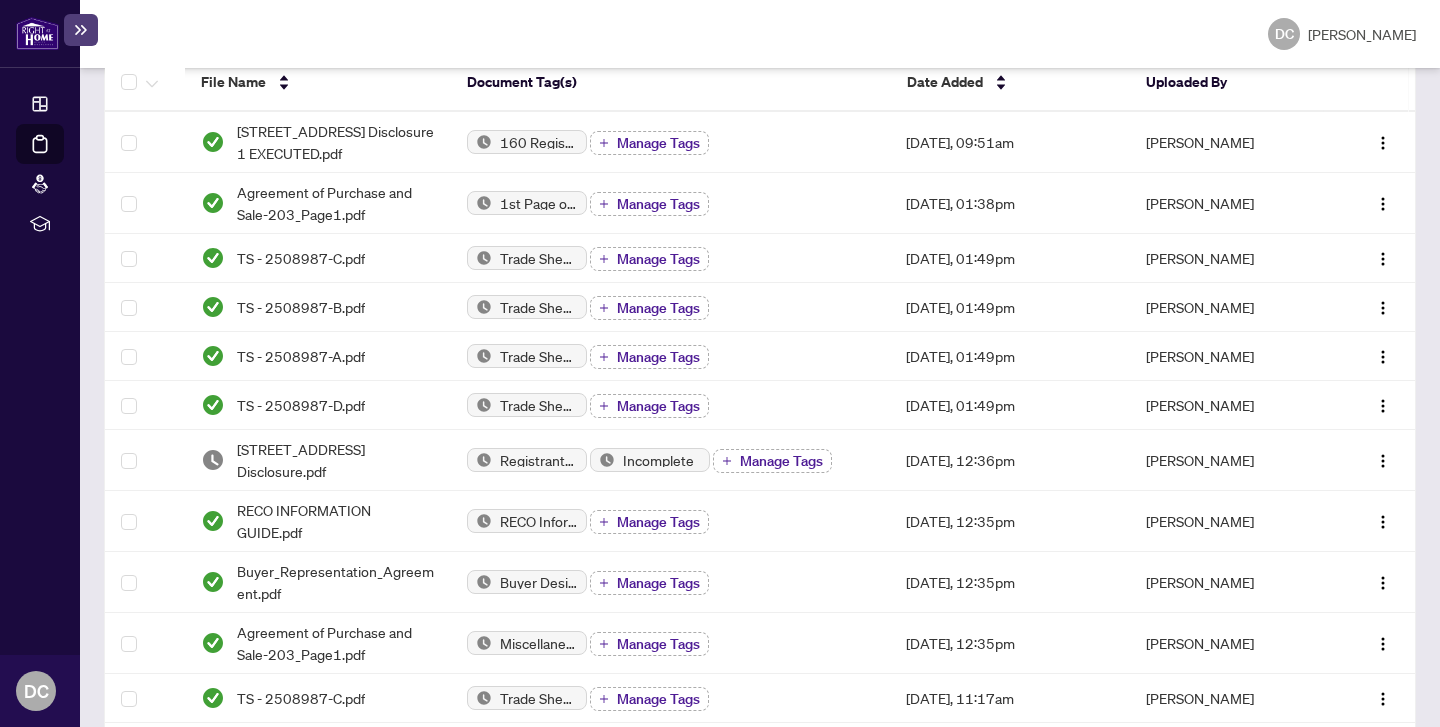 scroll, scrollTop: 369, scrollLeft: 0, axis: vertical 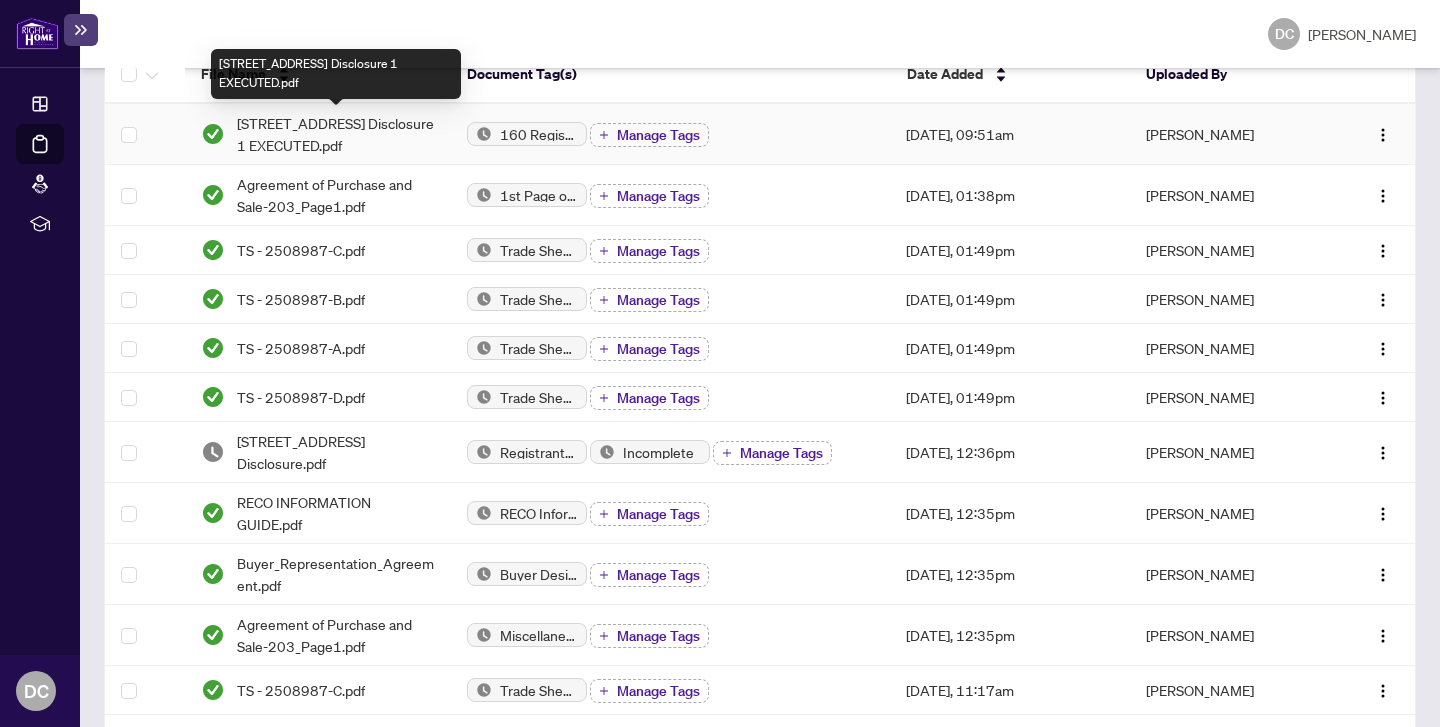 click on "[STREET_ADDRESS] Disclosure 1 EXECUTED.pdf" at bounding box center [336, 134] 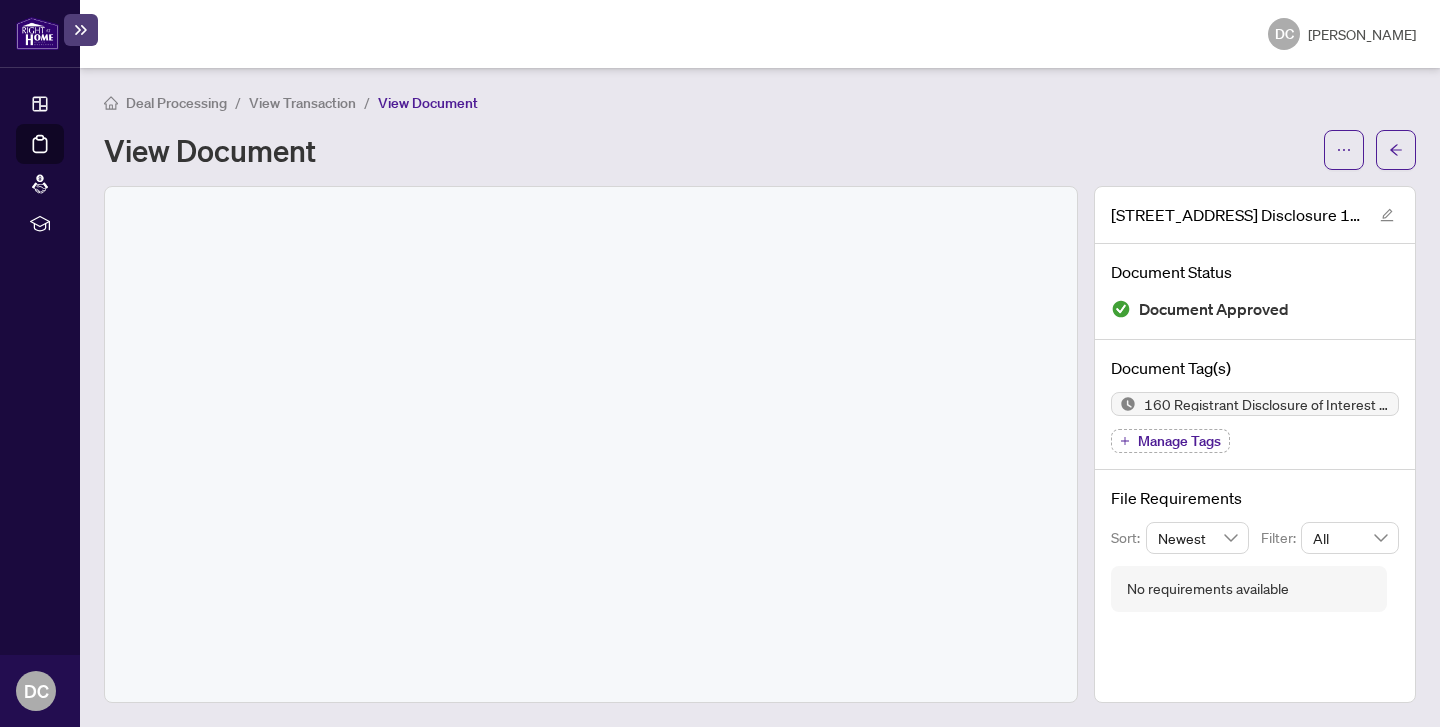 scroll, scrollTop: 0, scrollLeft: 0, axis: both 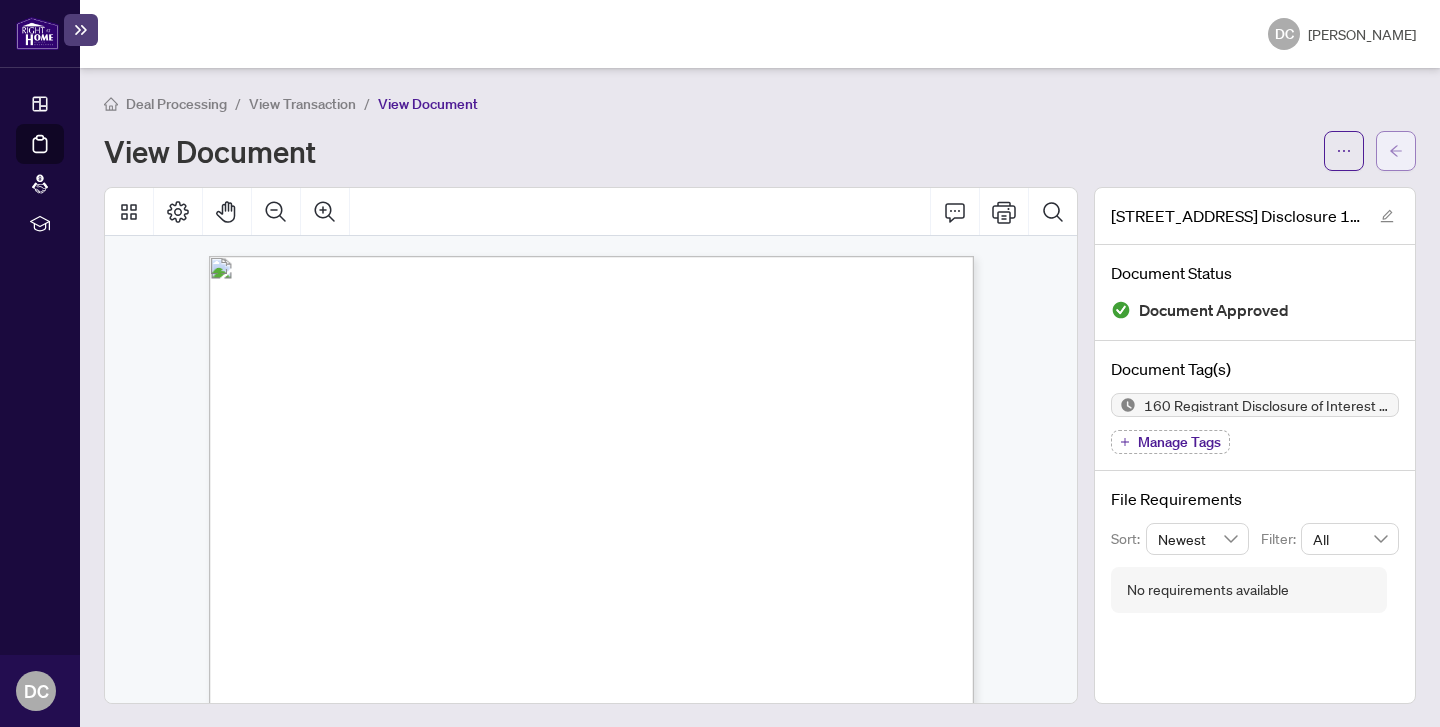 click at bounding box center [1396, 151] 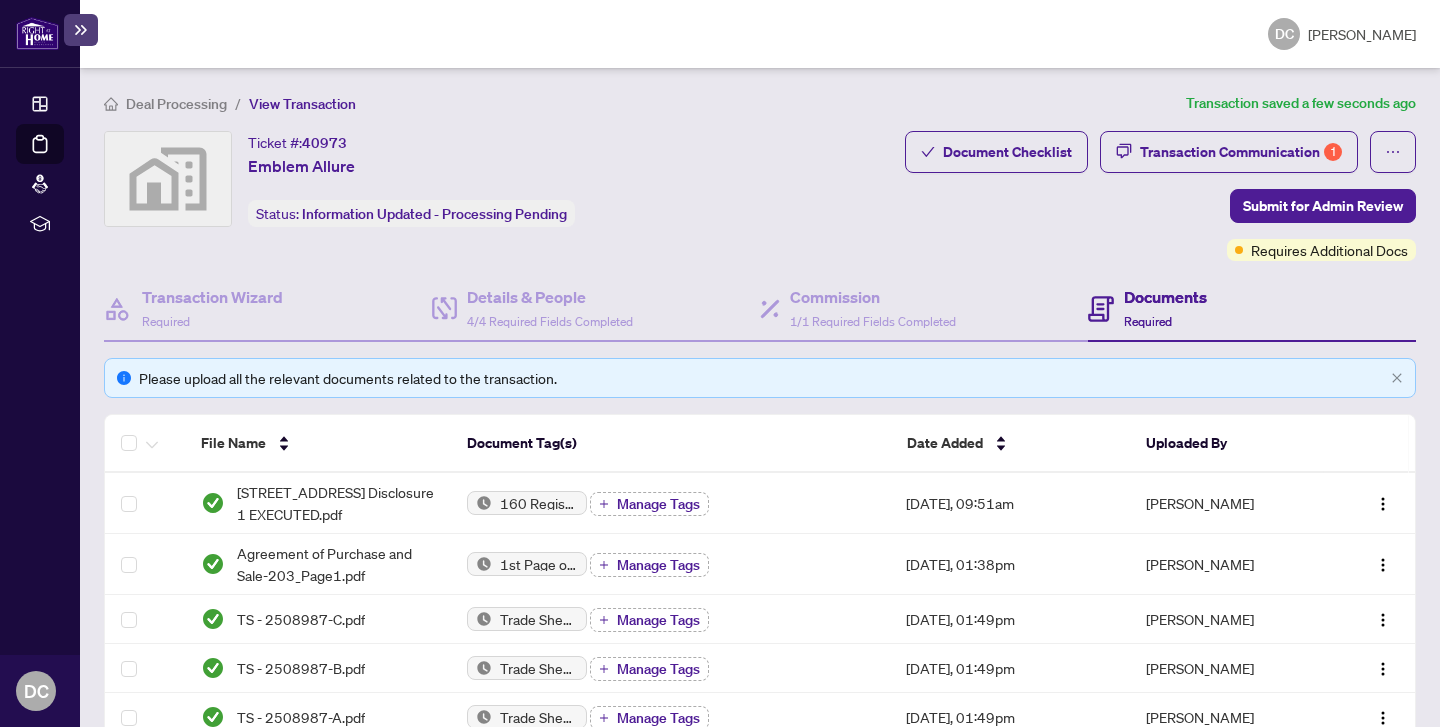 scroll, scrollTop: 15, scrollLeft: 0, axis: vertical 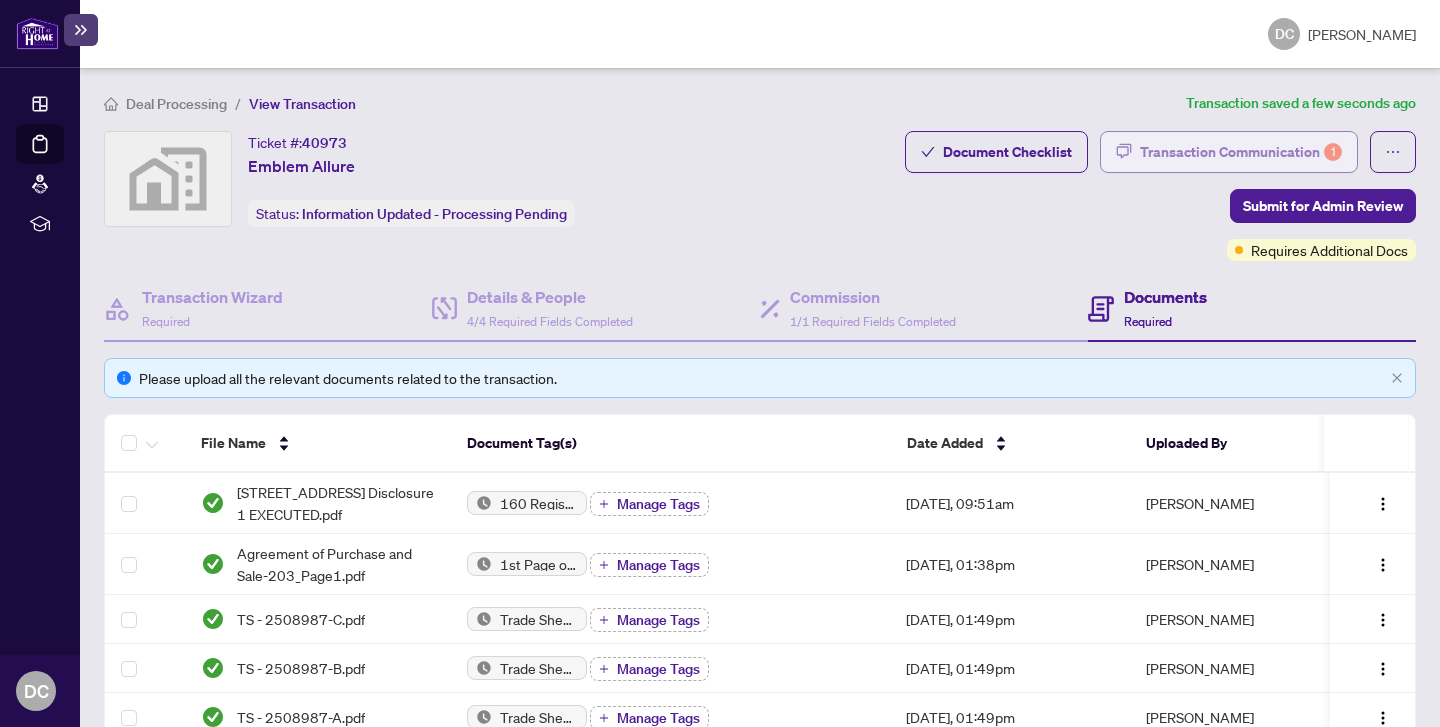 click on "Transaction Communication 1" at bounding box center [1241, 152] 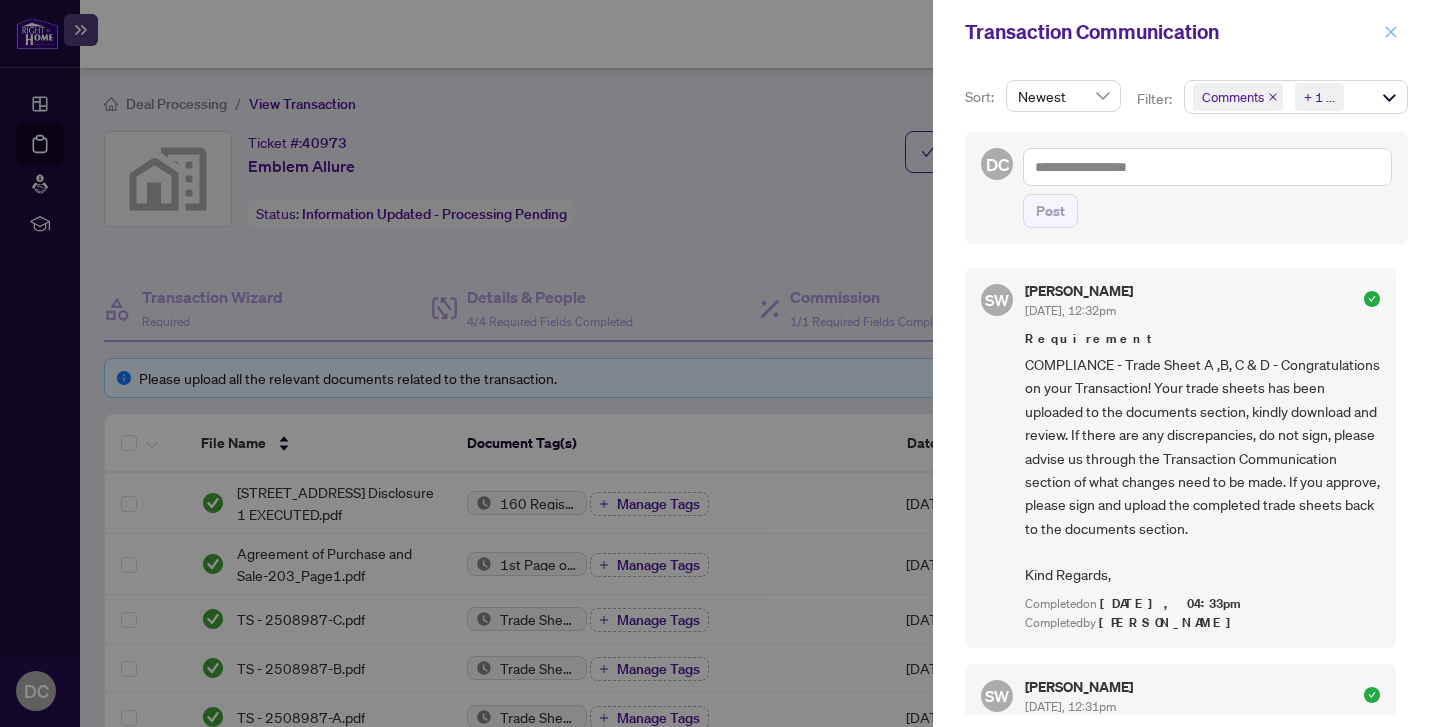 click 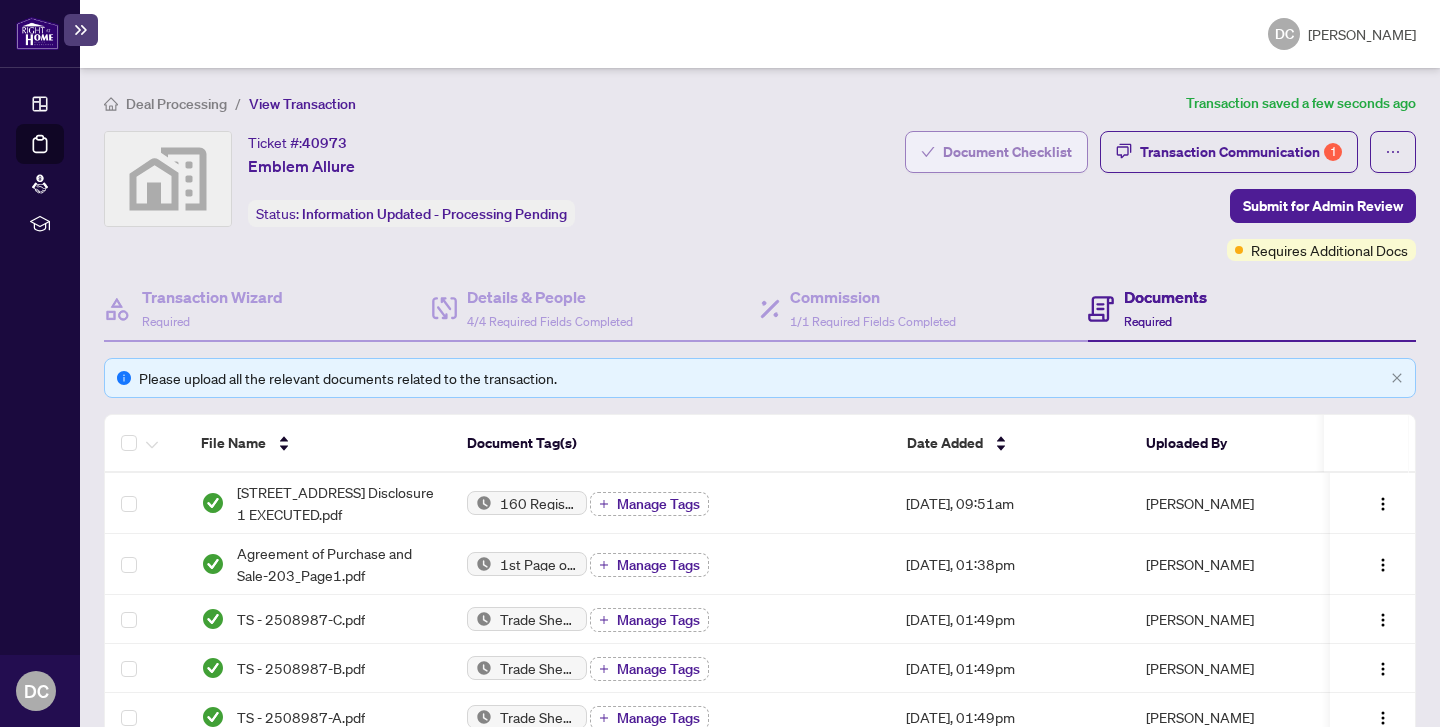 click on "Document Checklist" at bounding box center (1007, 152) 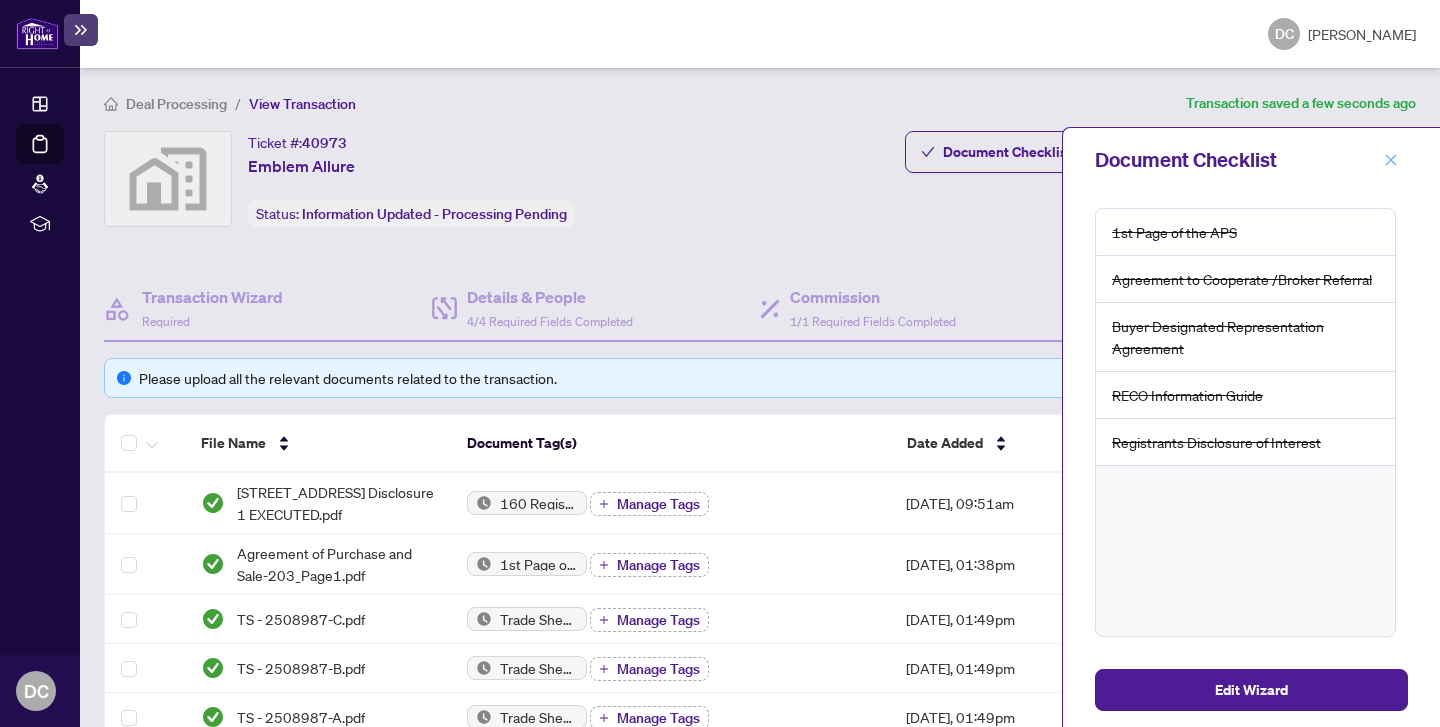 click 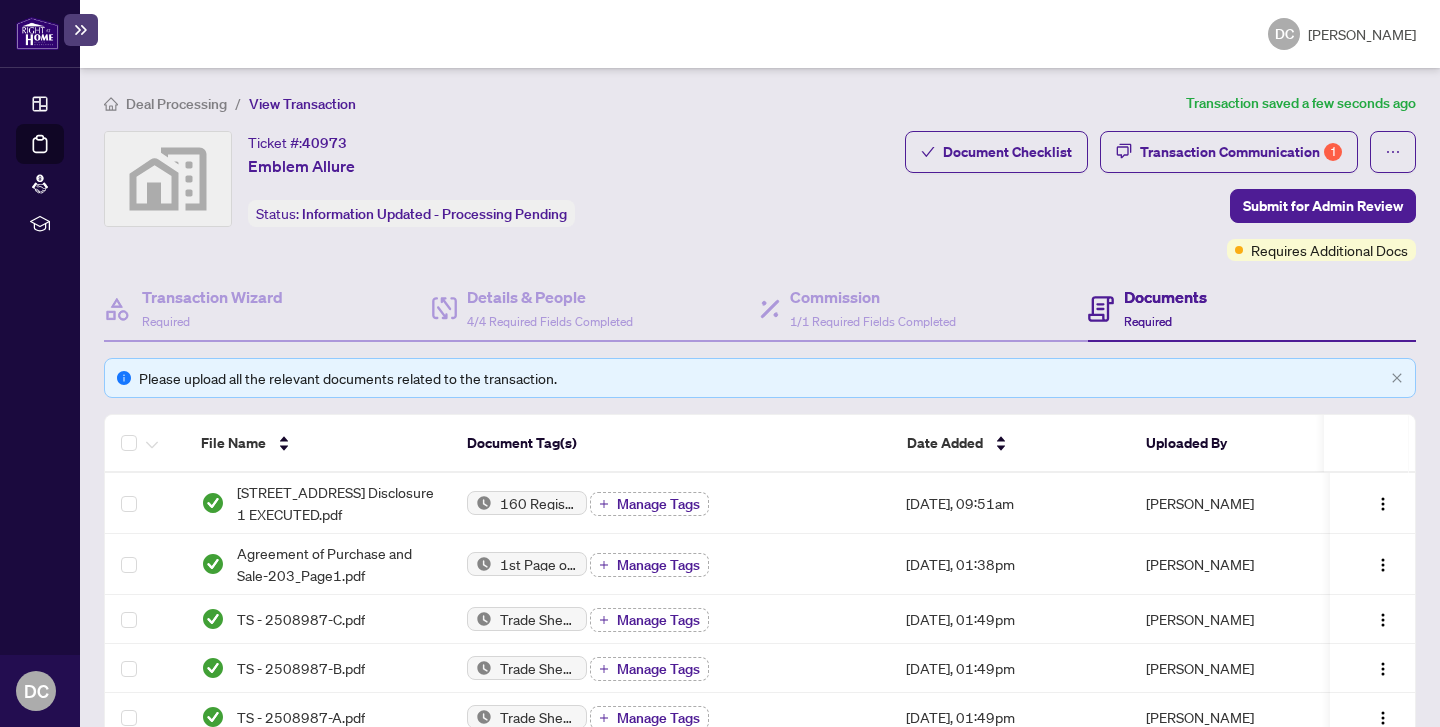 scroll, scrollTop: -7, scrollLeft: 0, axis: vertical 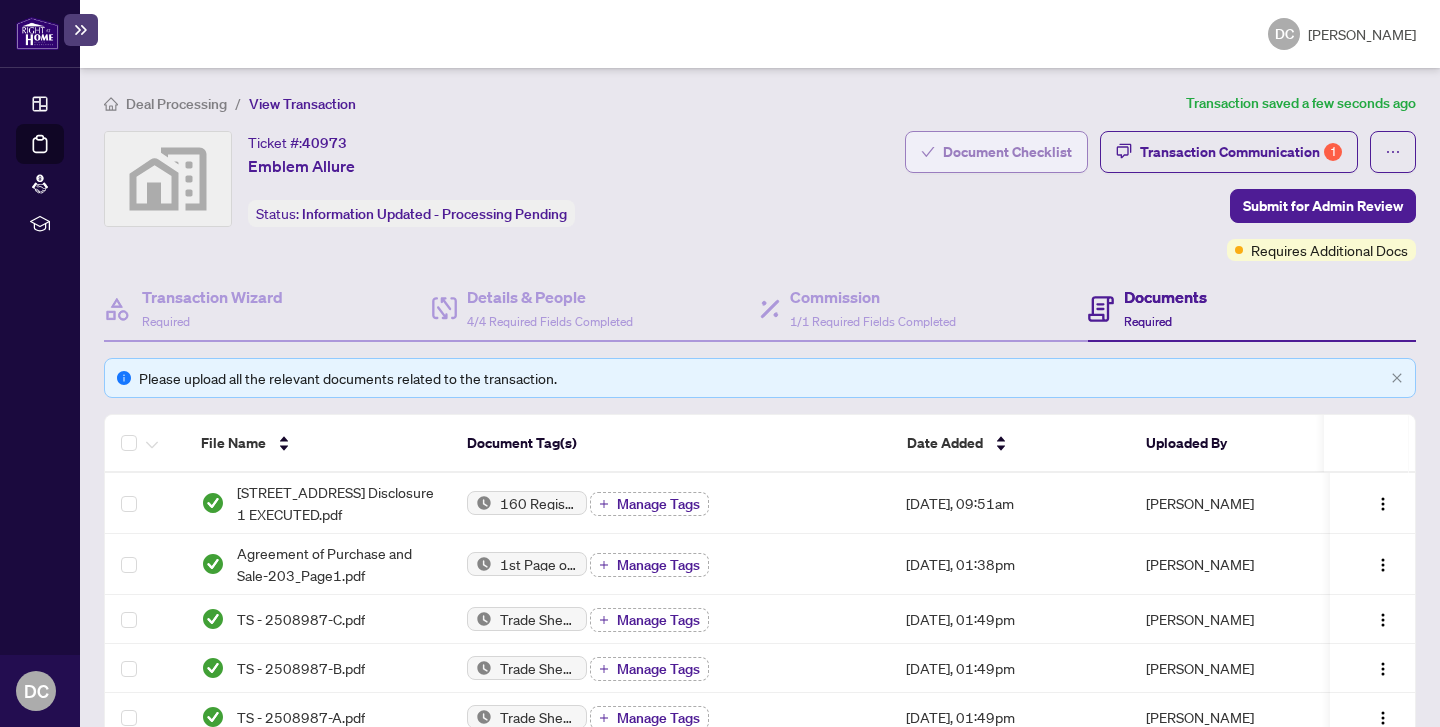 click on "Document Checklist" at bounding box center (1007, 152) 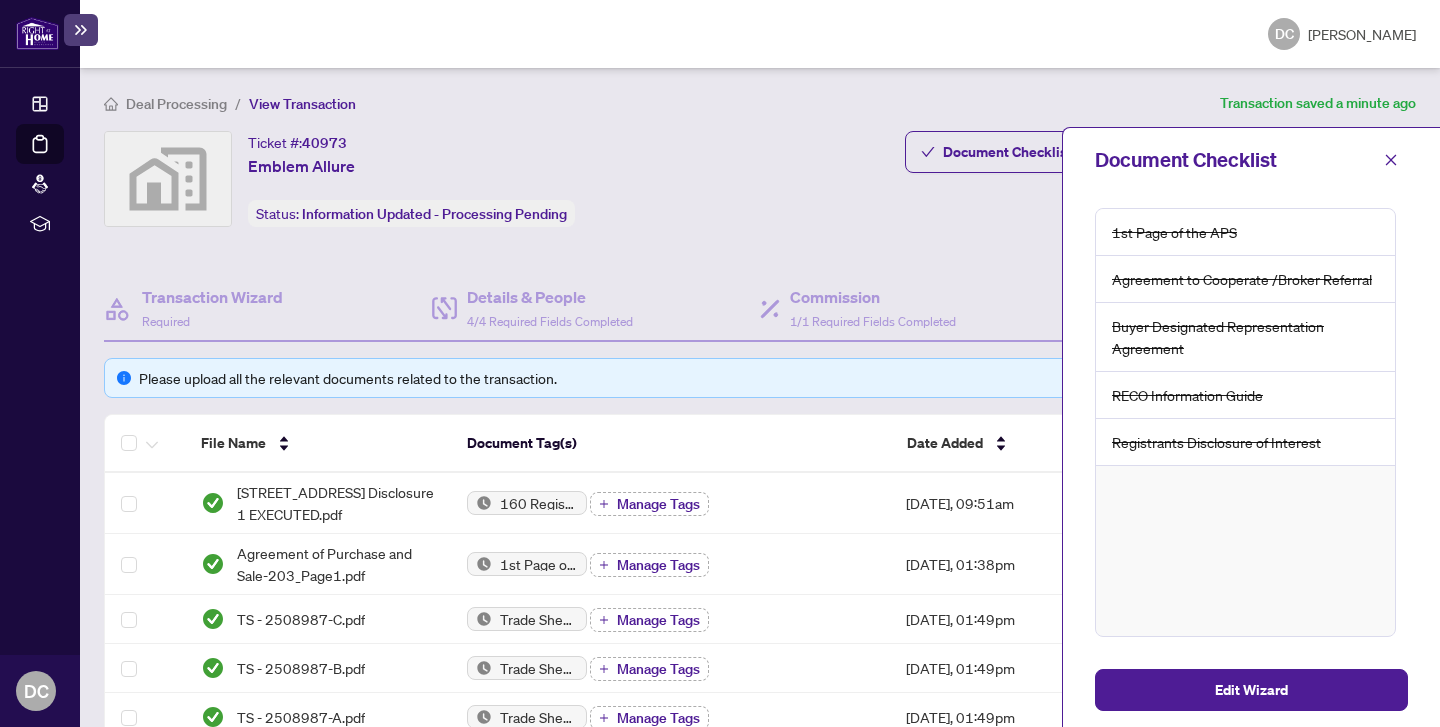 scroll, scrollTop: 0, scrollLeft: 0, axis: both 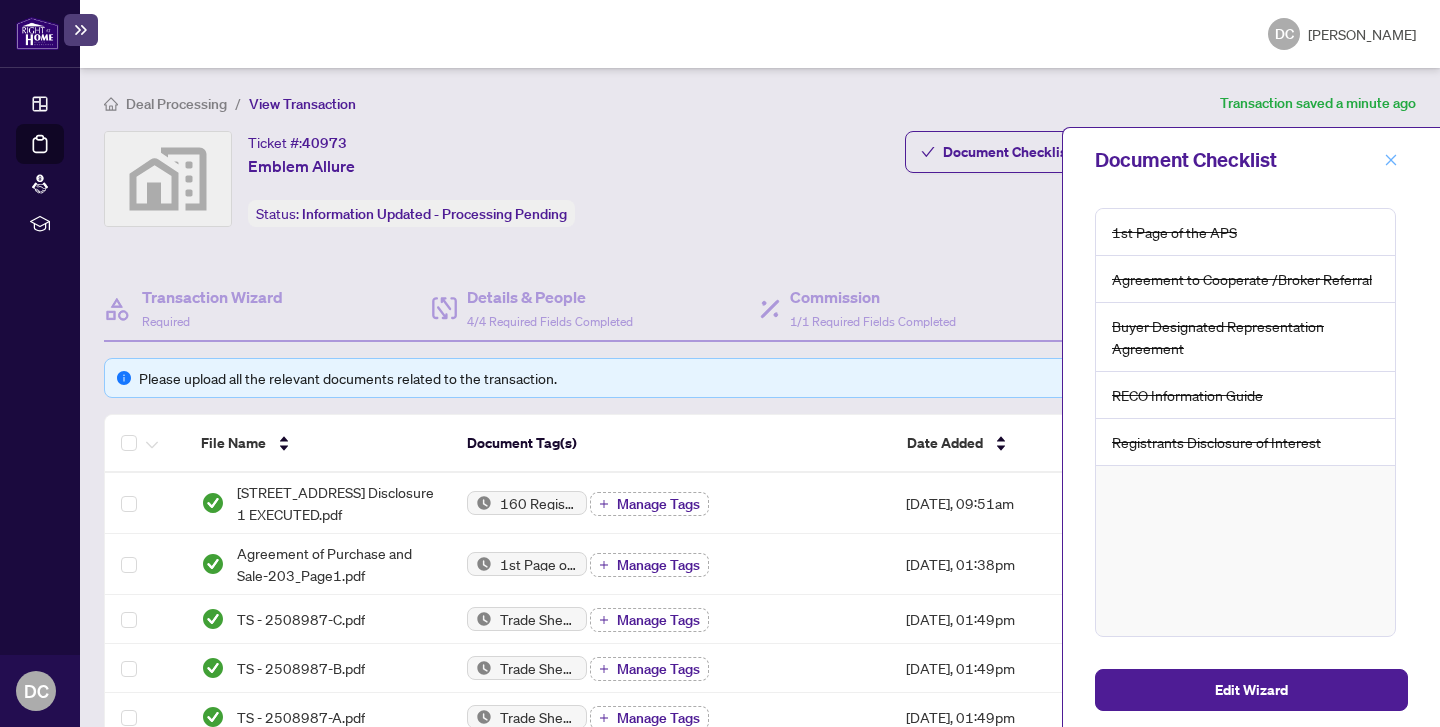 click 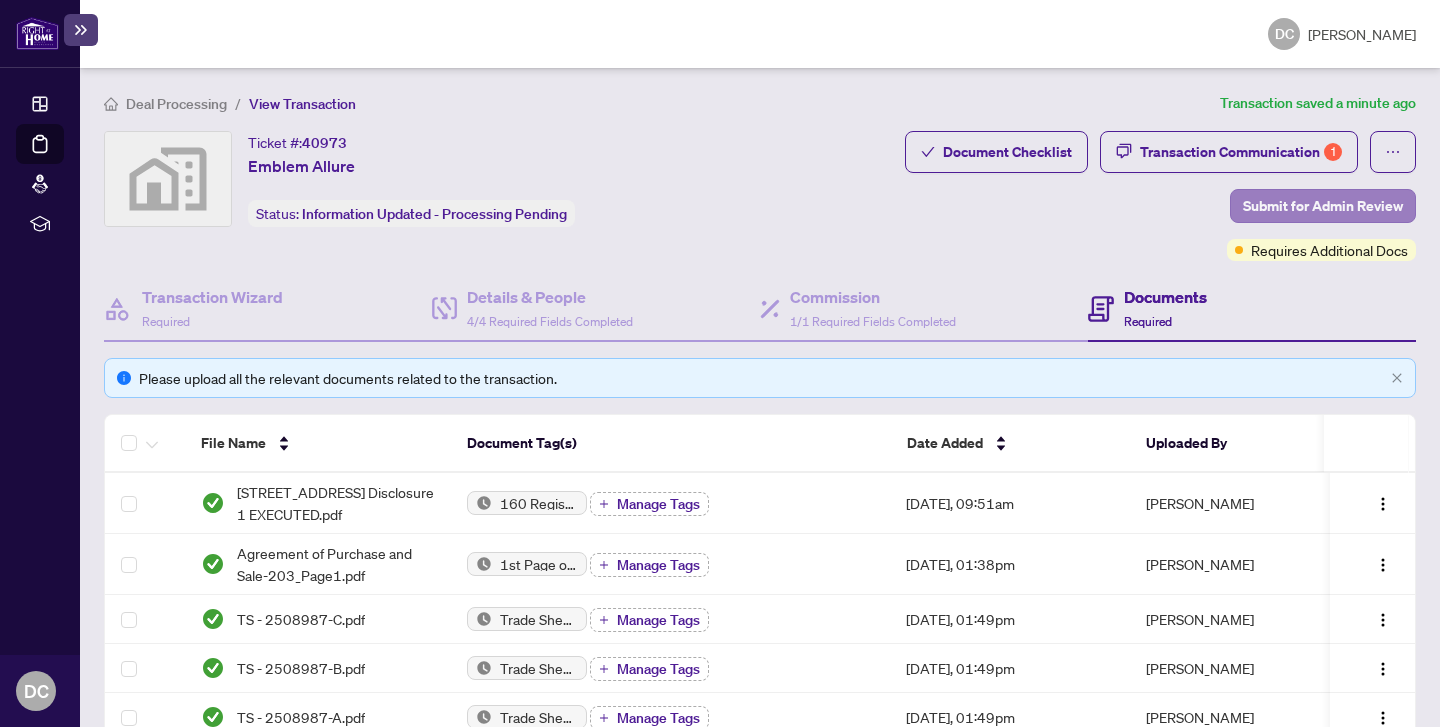 click on "Submit for Admin Review" at bounding box center [1323, 206] 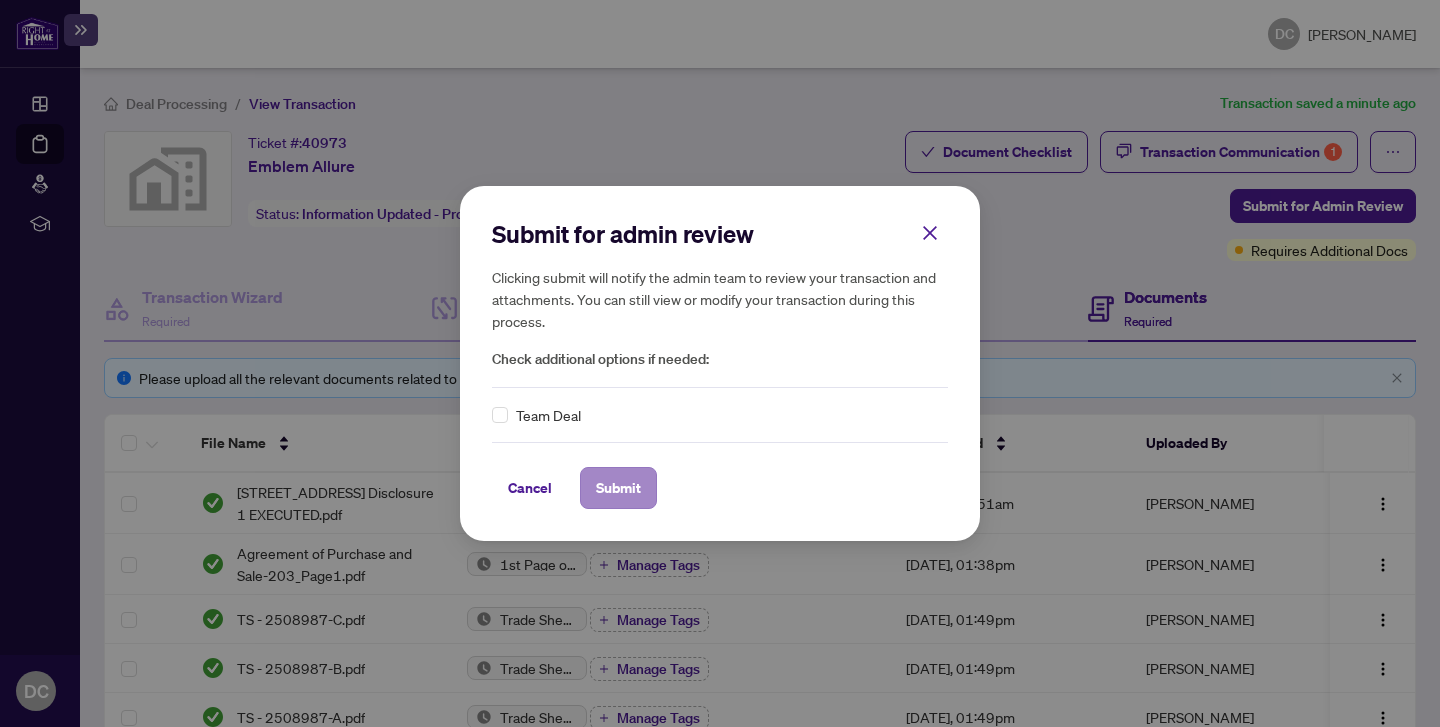 click on "Submit" at bounding box center [618, 488] 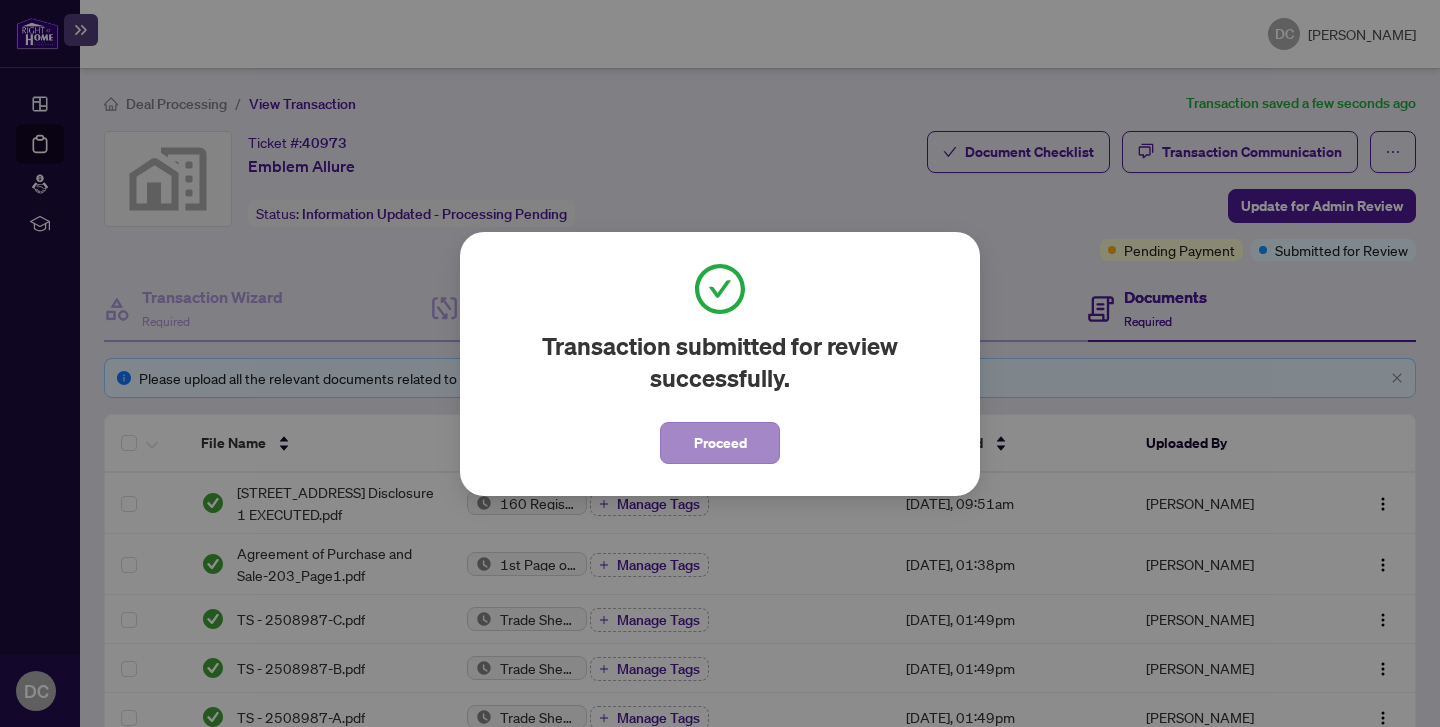 click on "Proceed" at bounding box center [720, 443] 